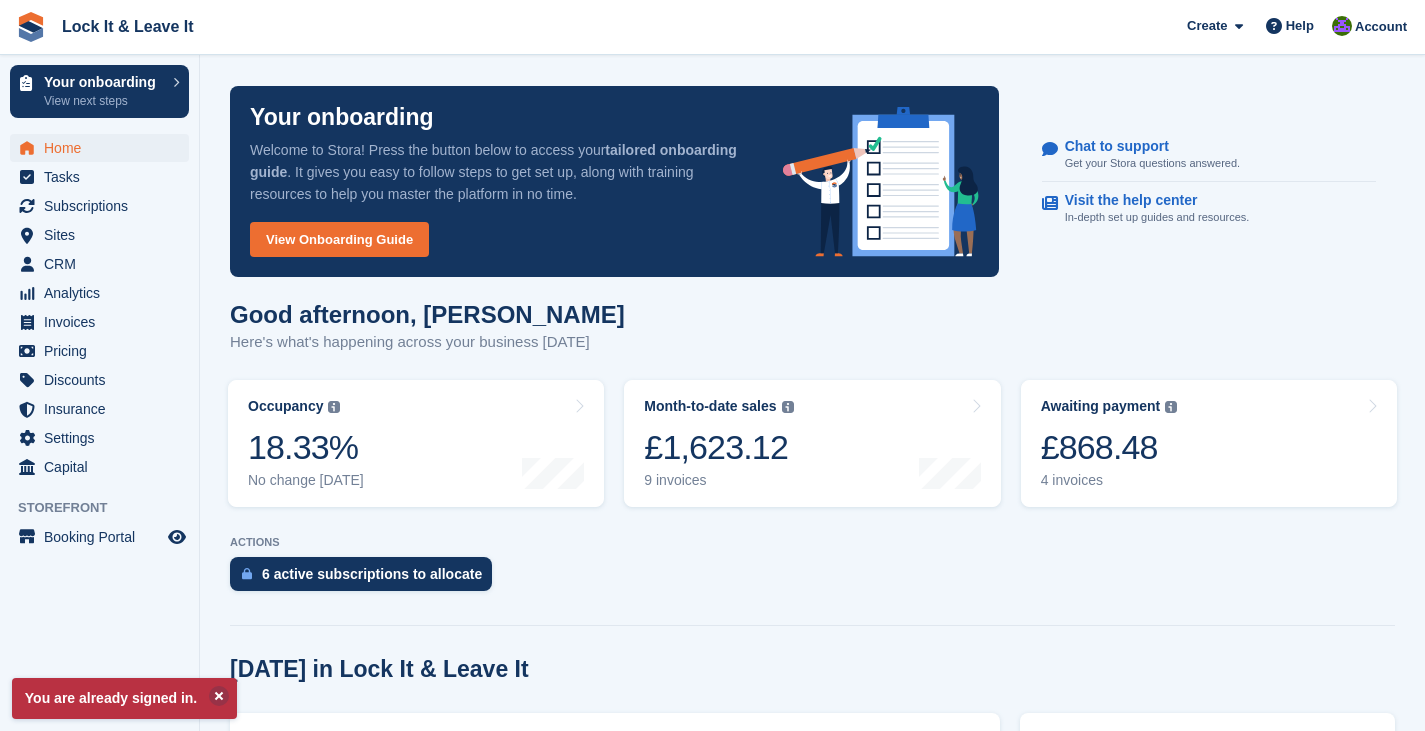 scroll, scrollTop: 0, scrollLeft: 0, axis: both 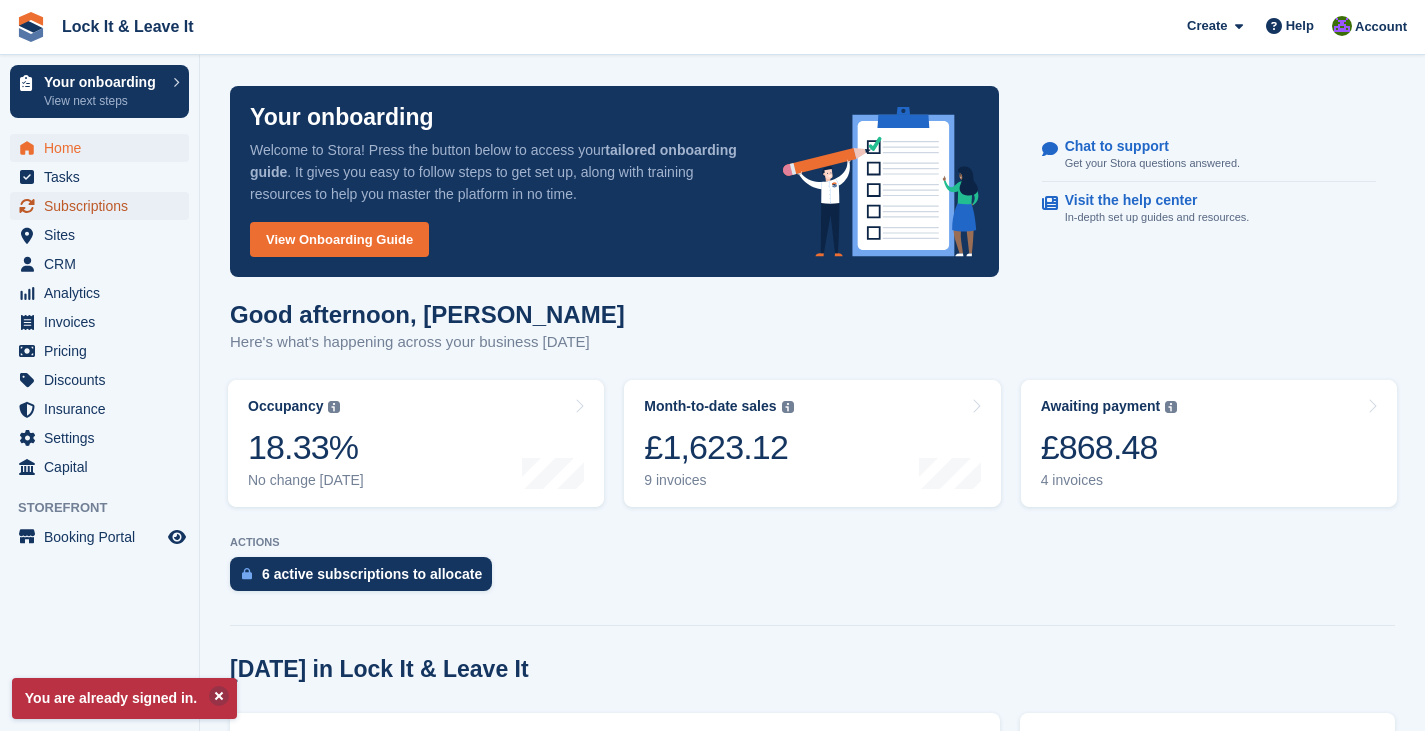click on "Subscriptions" at bounding box center (104, 206) 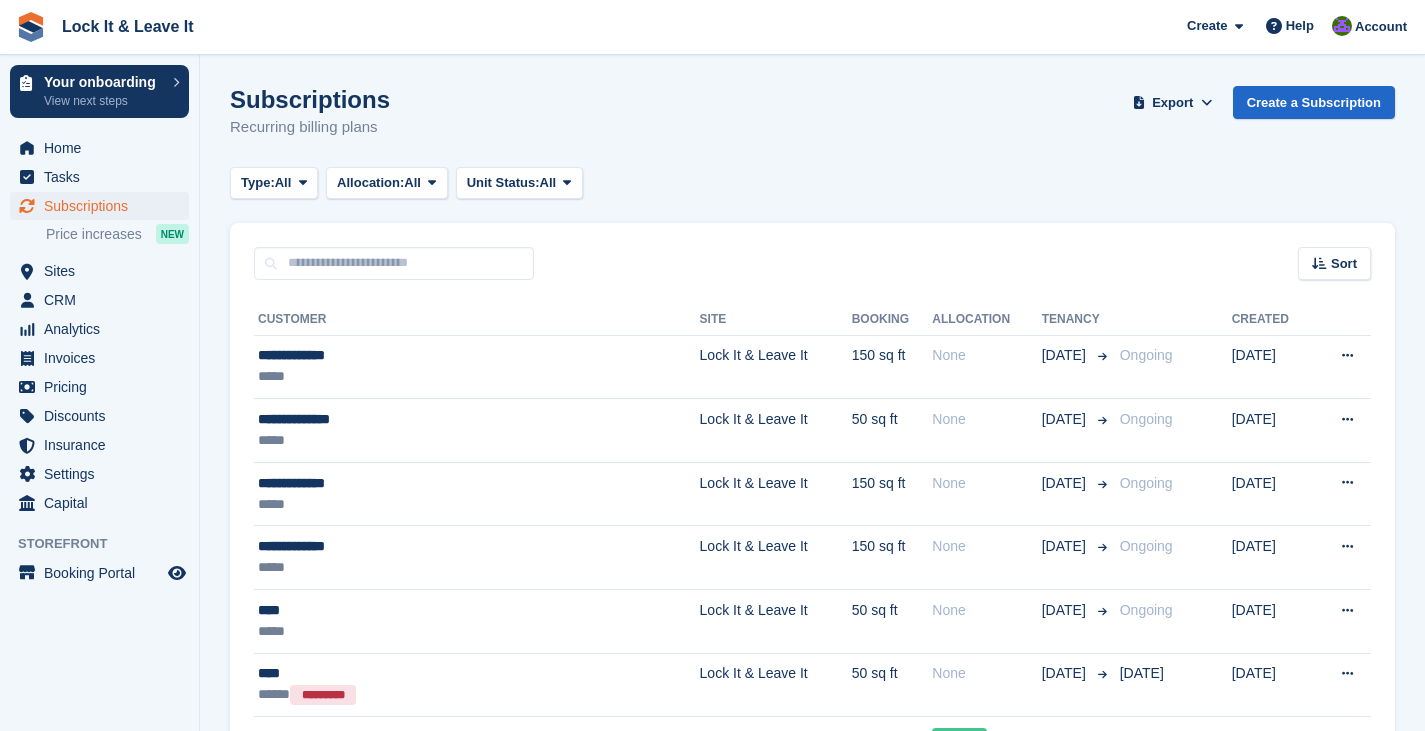 scroll, scrollTop: 0, scrollLeft: 0, axis: both 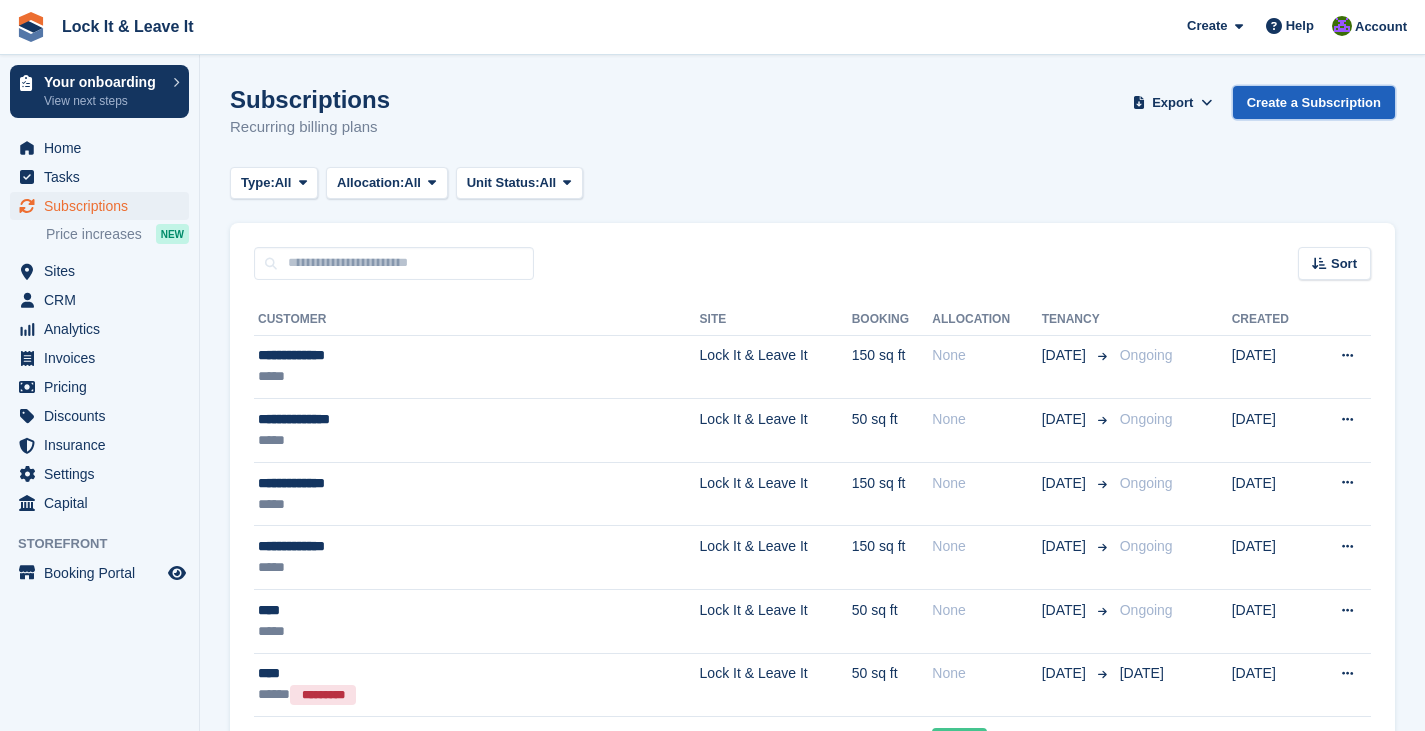 click on "Create a Subscription" at bounding box center [1314, 102] 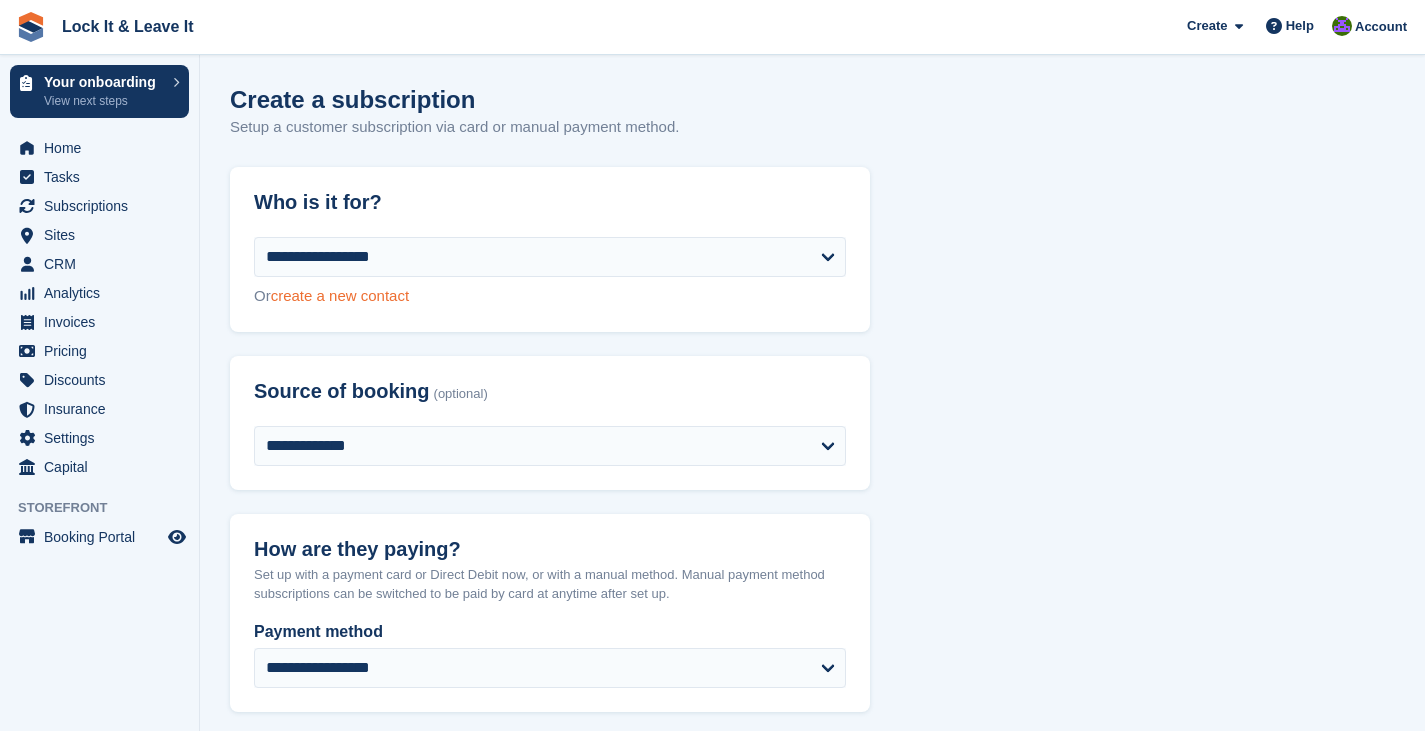 click on "create a new contact" at bounding box center [340, 295] 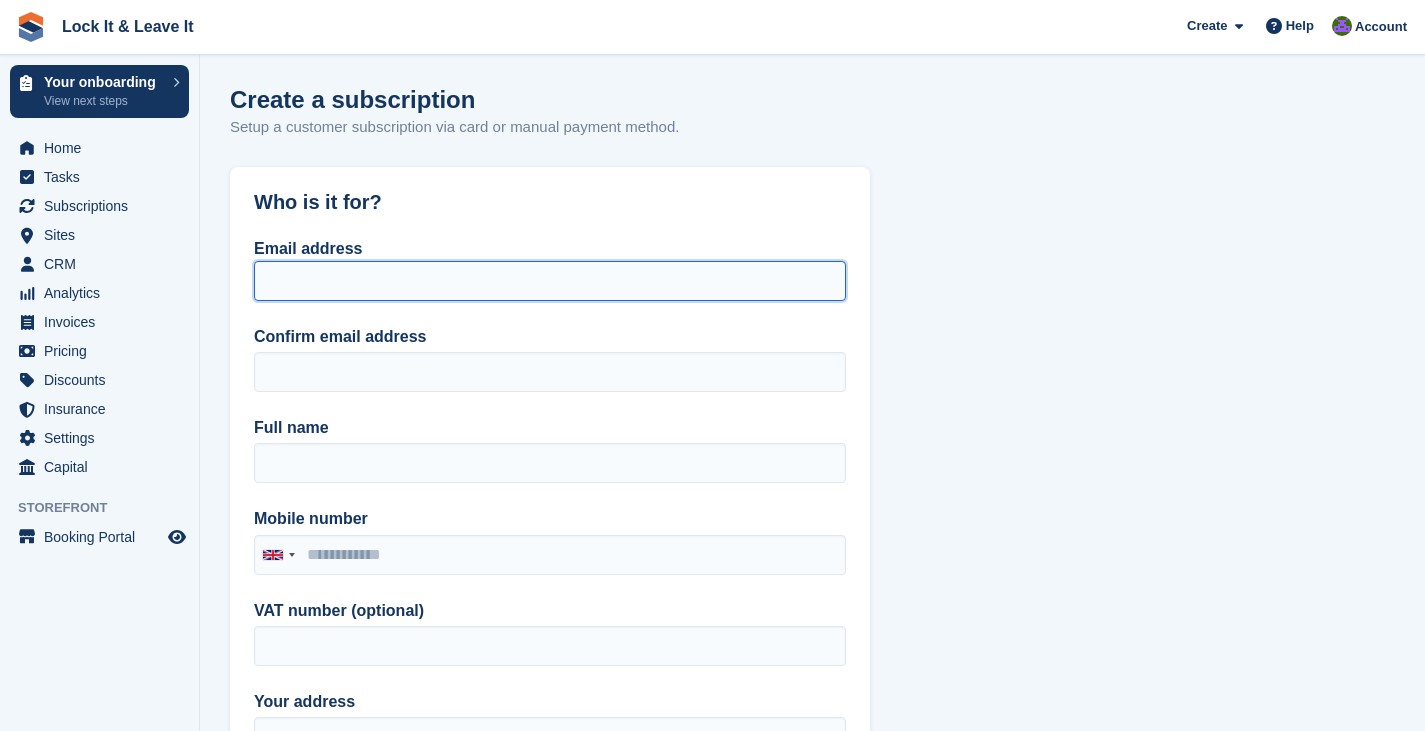 click on "Email address" at bounding box center [550, 281] 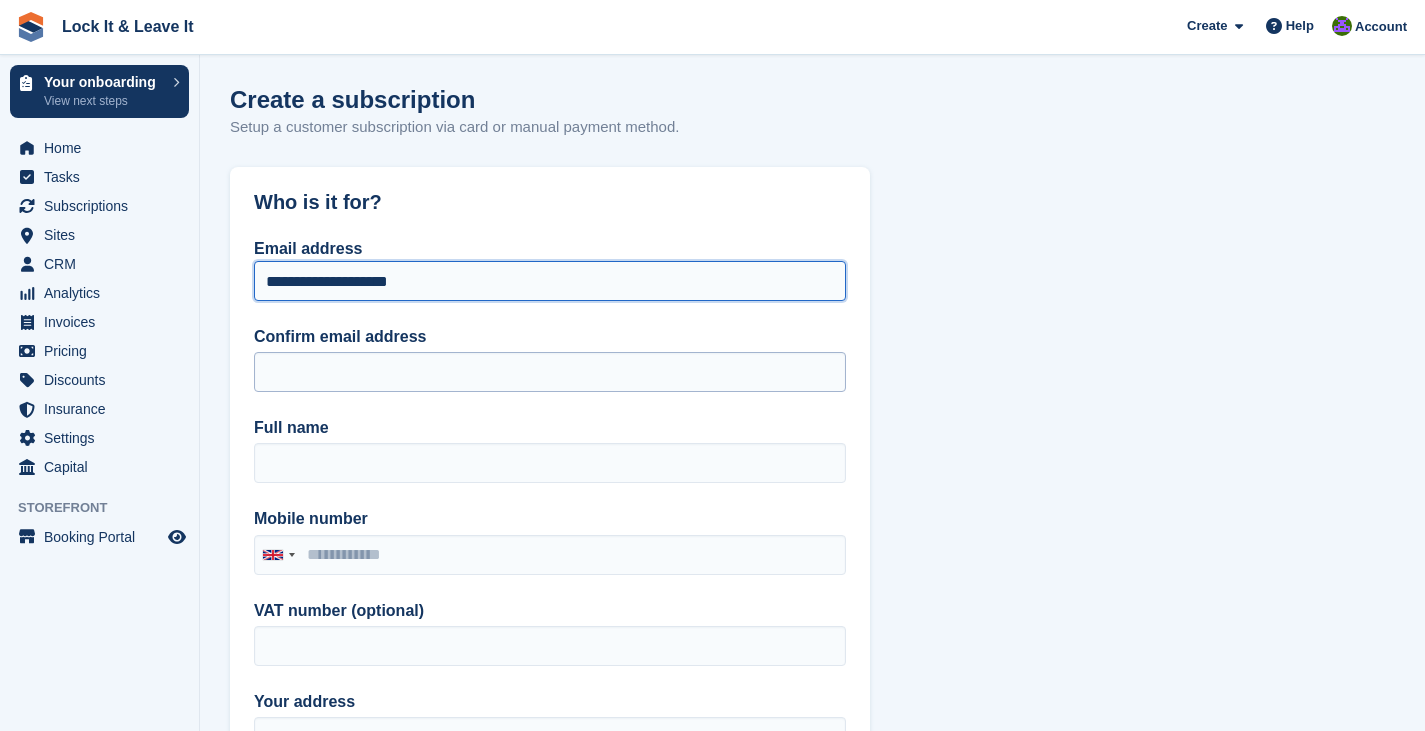type on "**********" 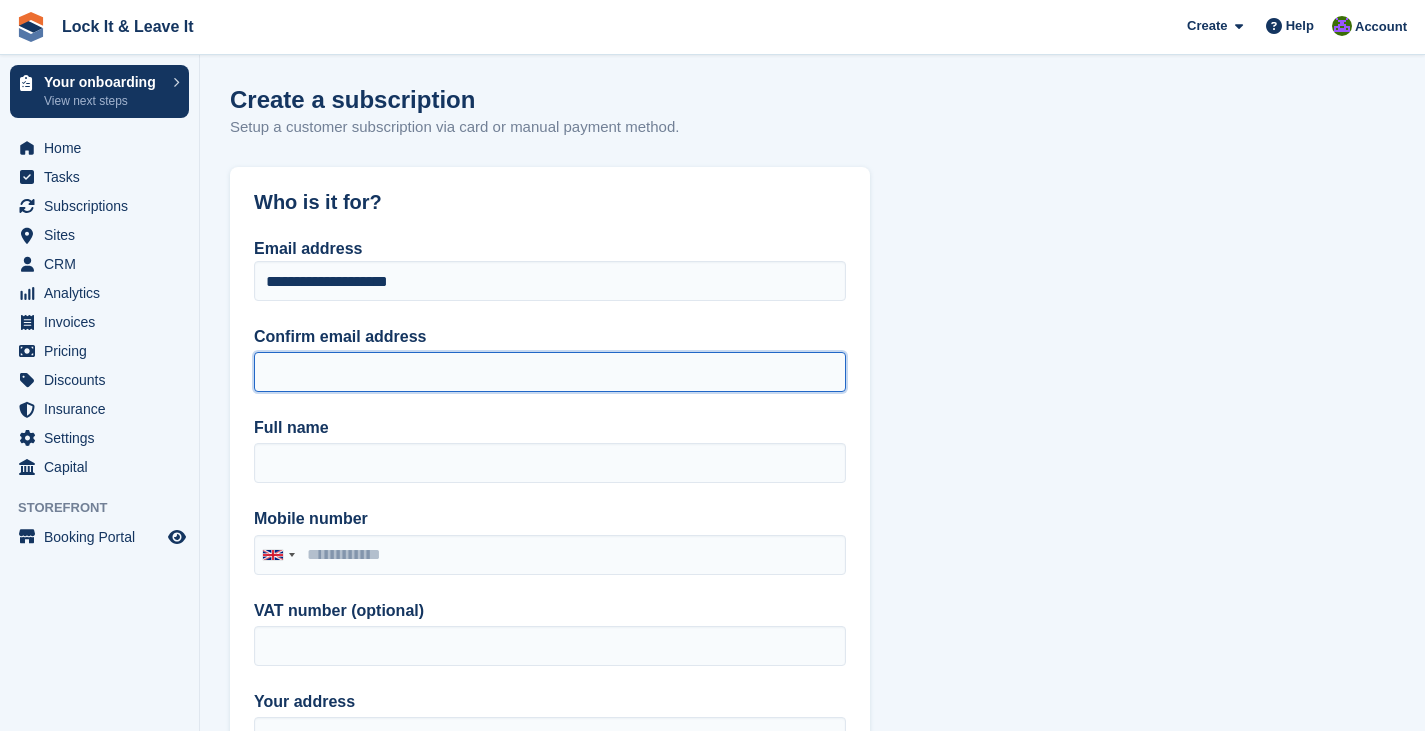 click on "Confirm email address" at bounding box center (550, 372) 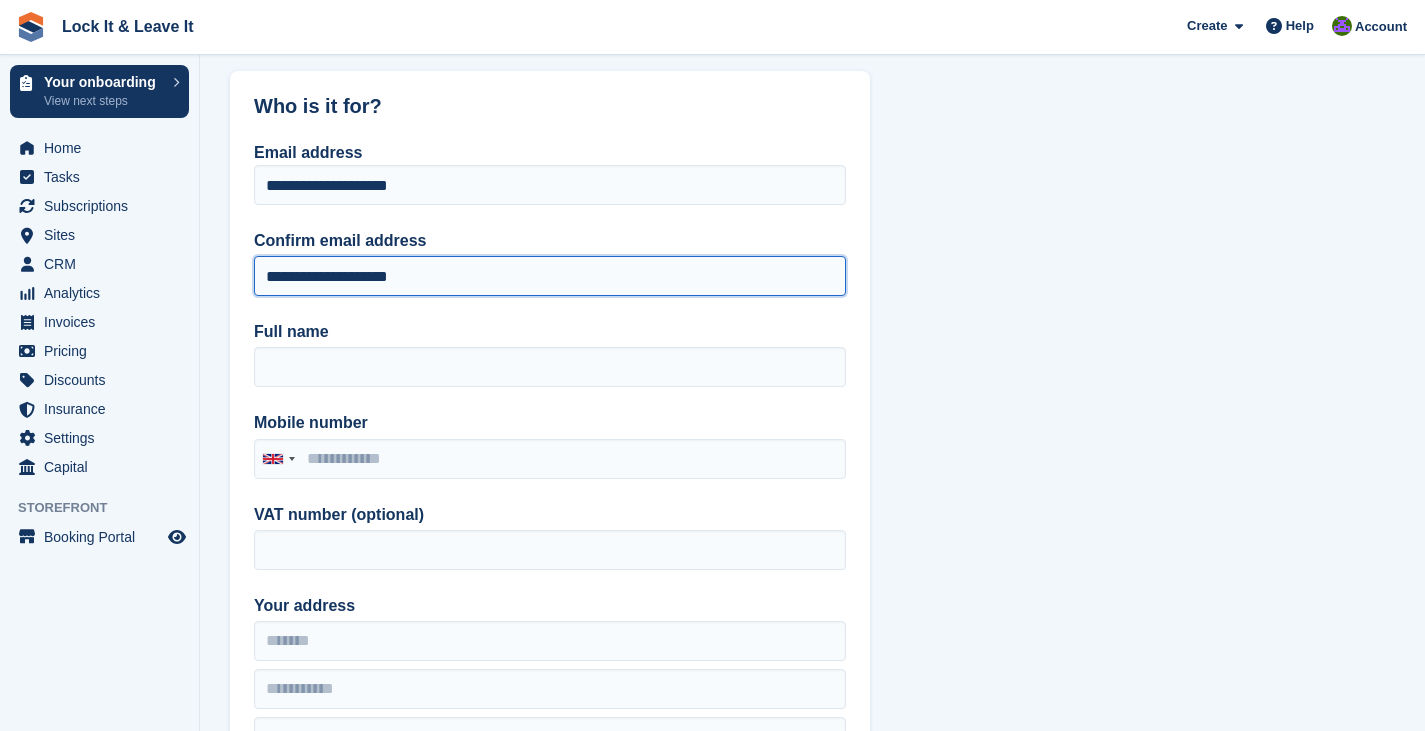 scroll, scrollTop: 97, scrollLeft: 0, axis: vertical 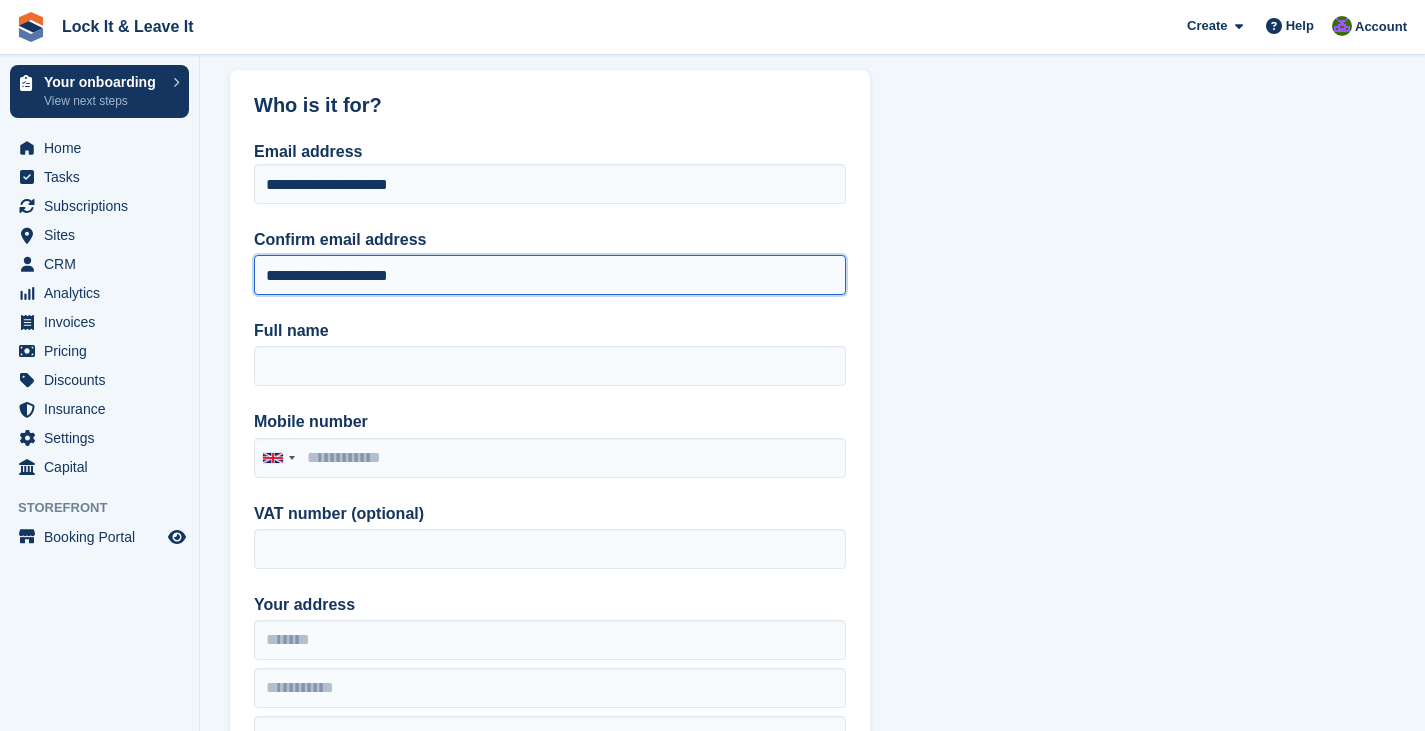 type on "**********" 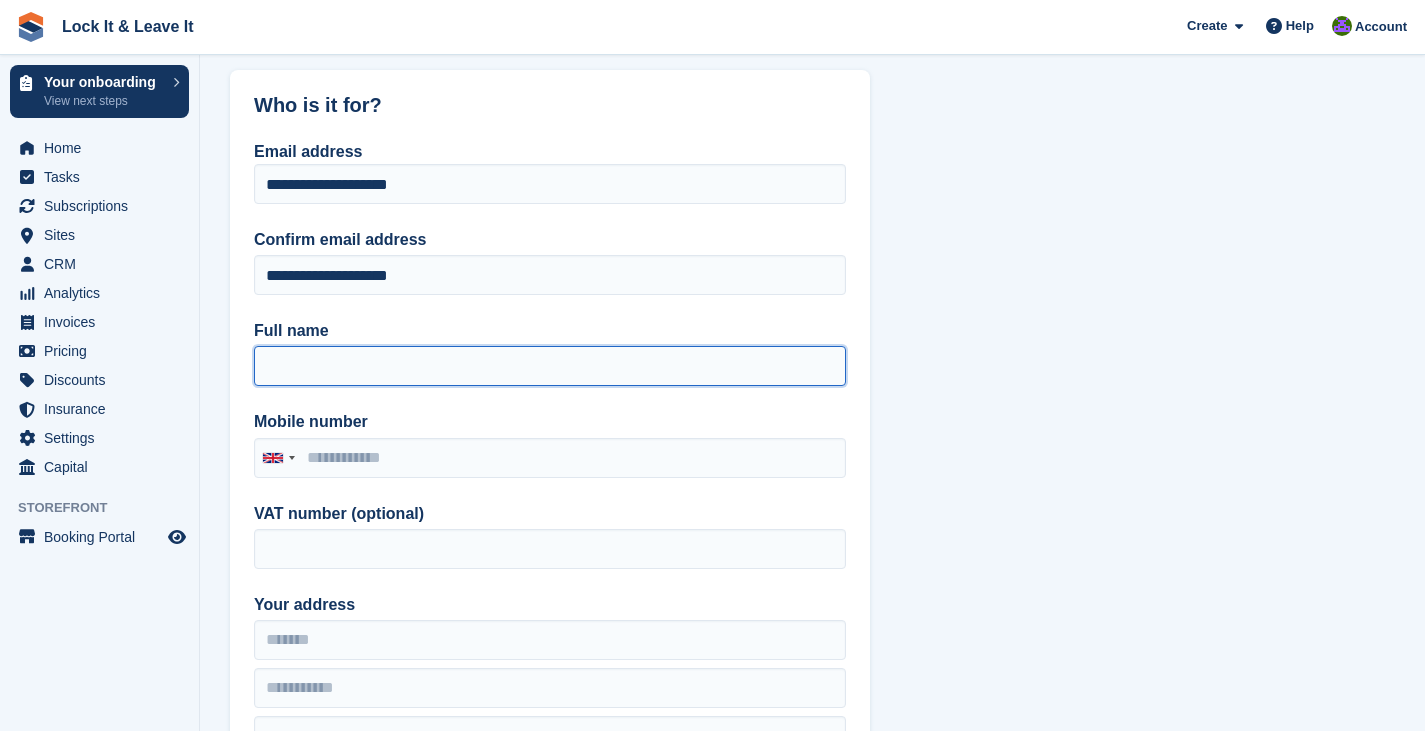 click on "Full name" at bounding box center (550, 366) 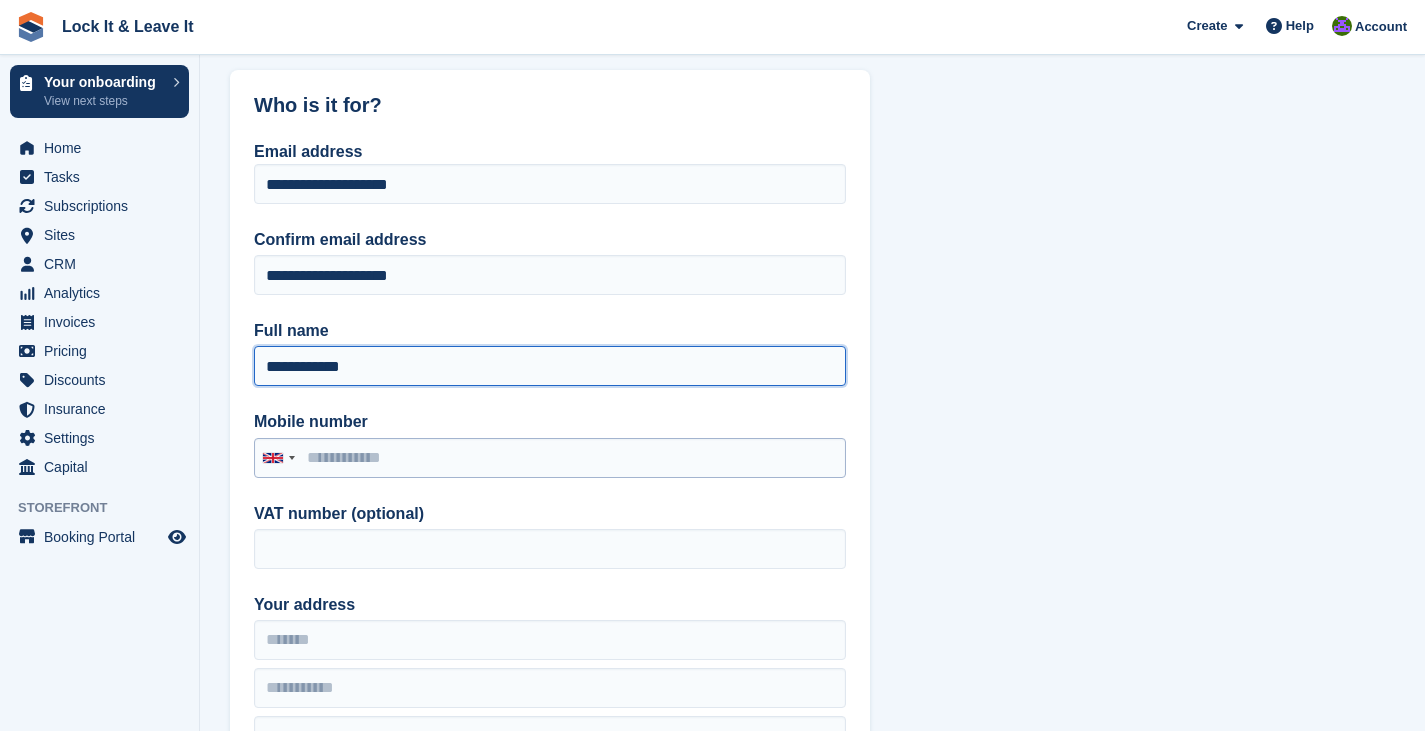 type on "**********" 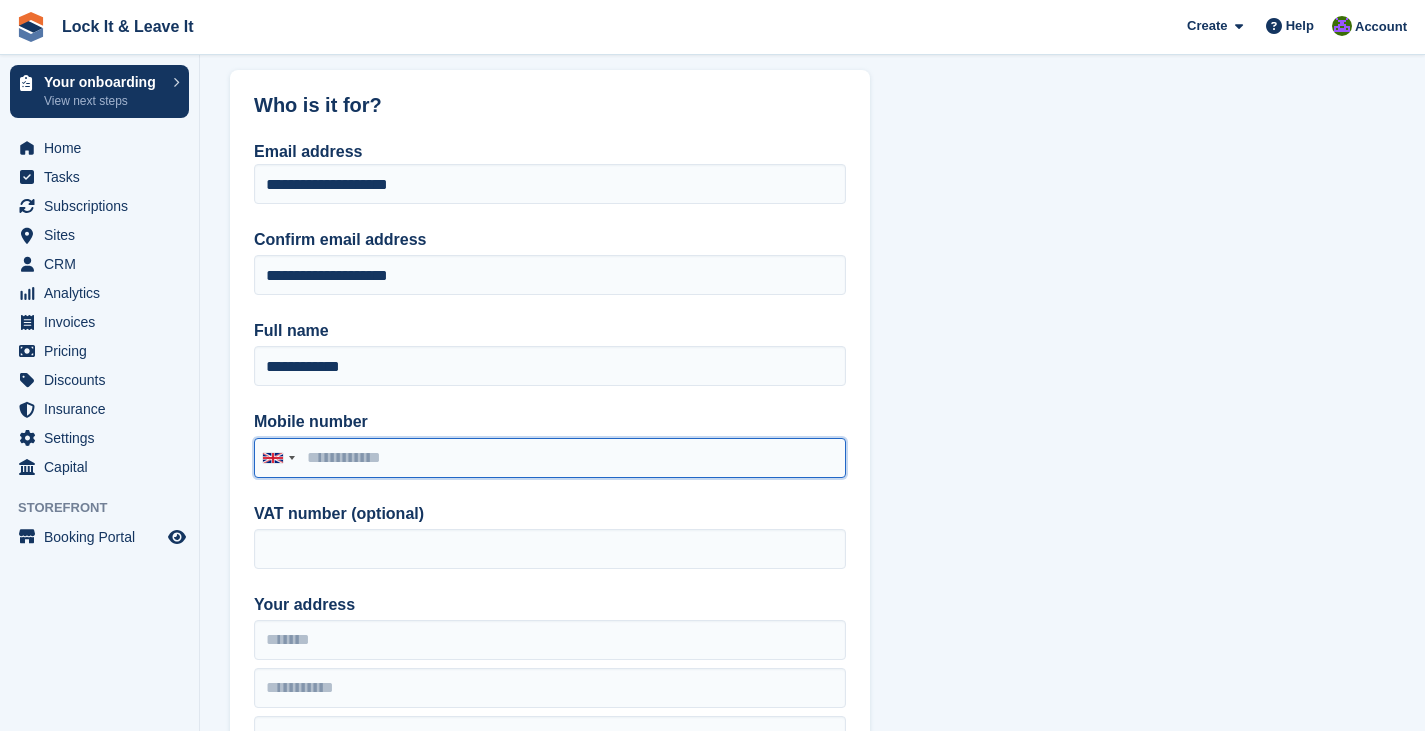 click on "Mobile number" at bounding box center (550, 458) 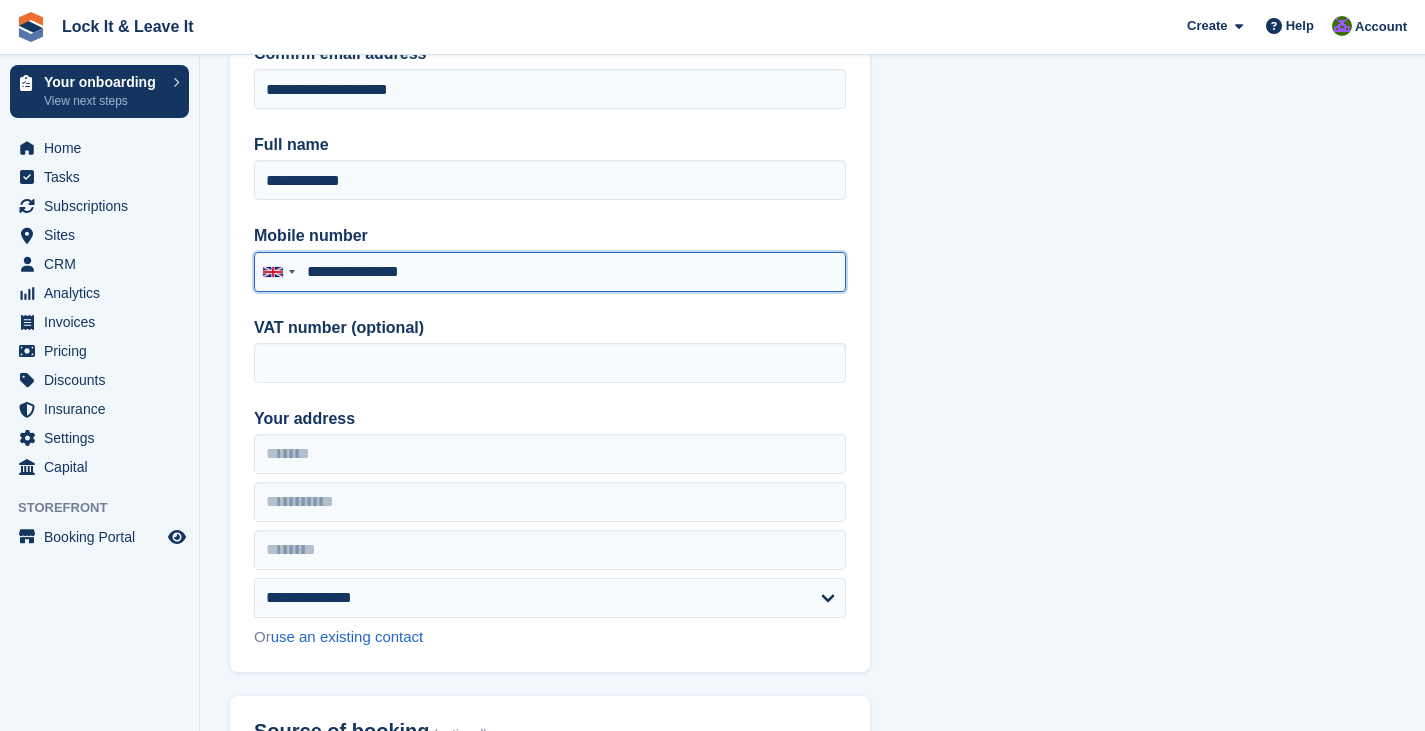 scroll, scrollTop: 285, scrollLeft: 0, axis: vertical 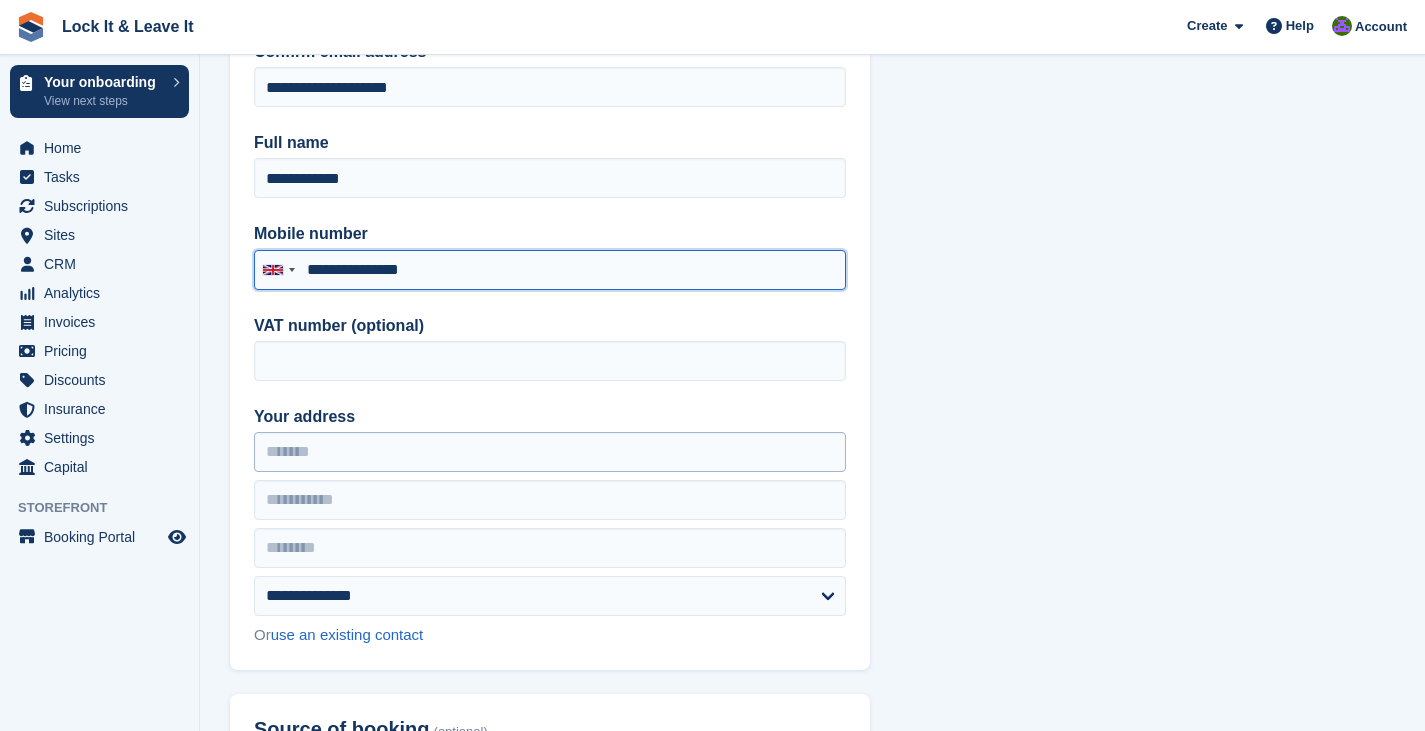 type on "**********" 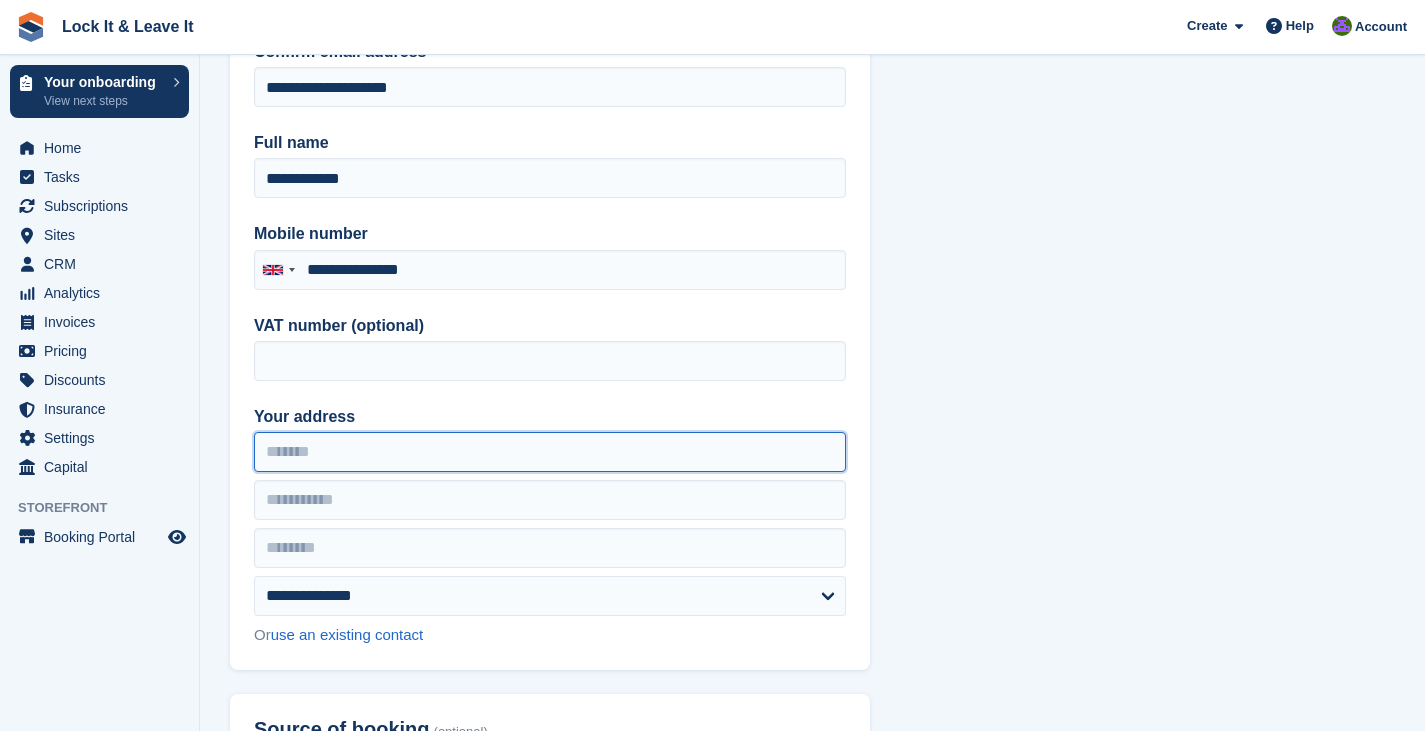click on "Your address" at bounding box center (550, 452) 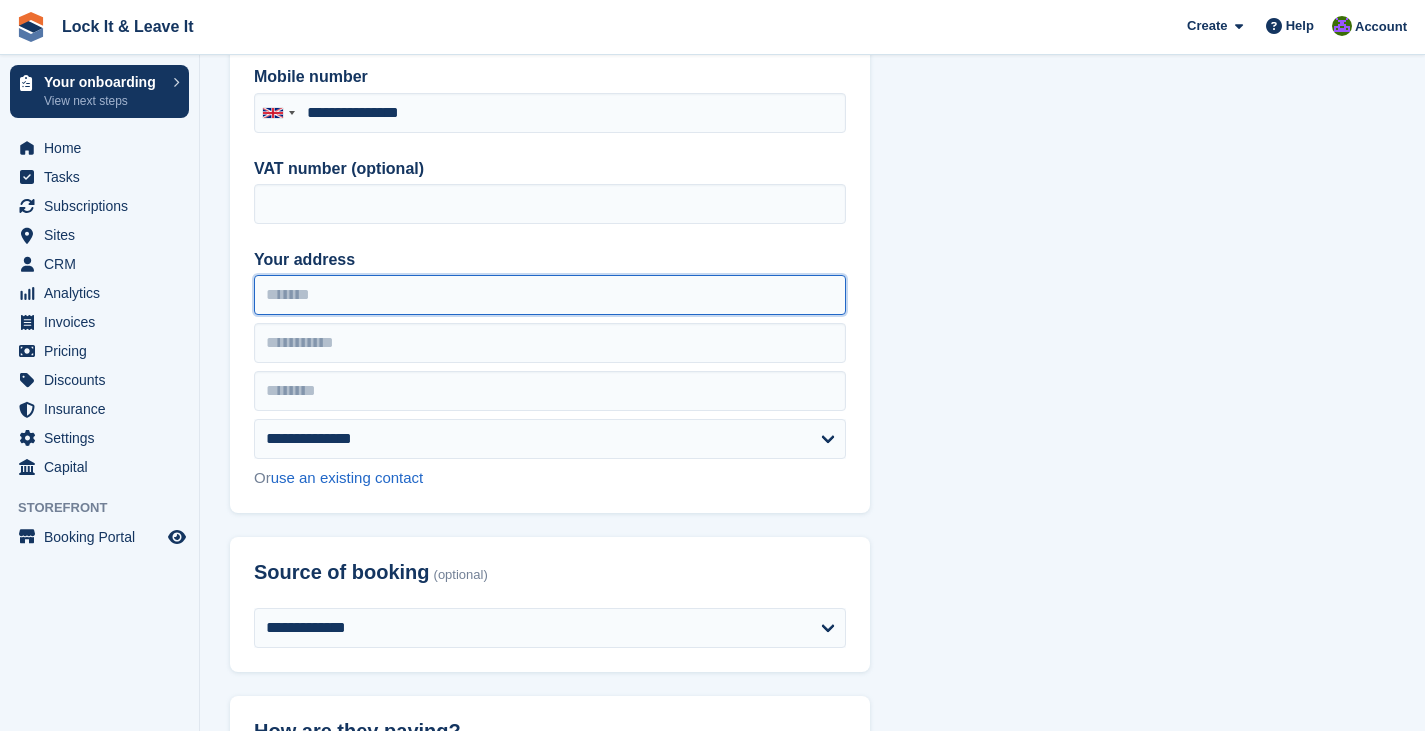 scroll, scrollTop: 443, scrollLeft: 0, axis: vertical 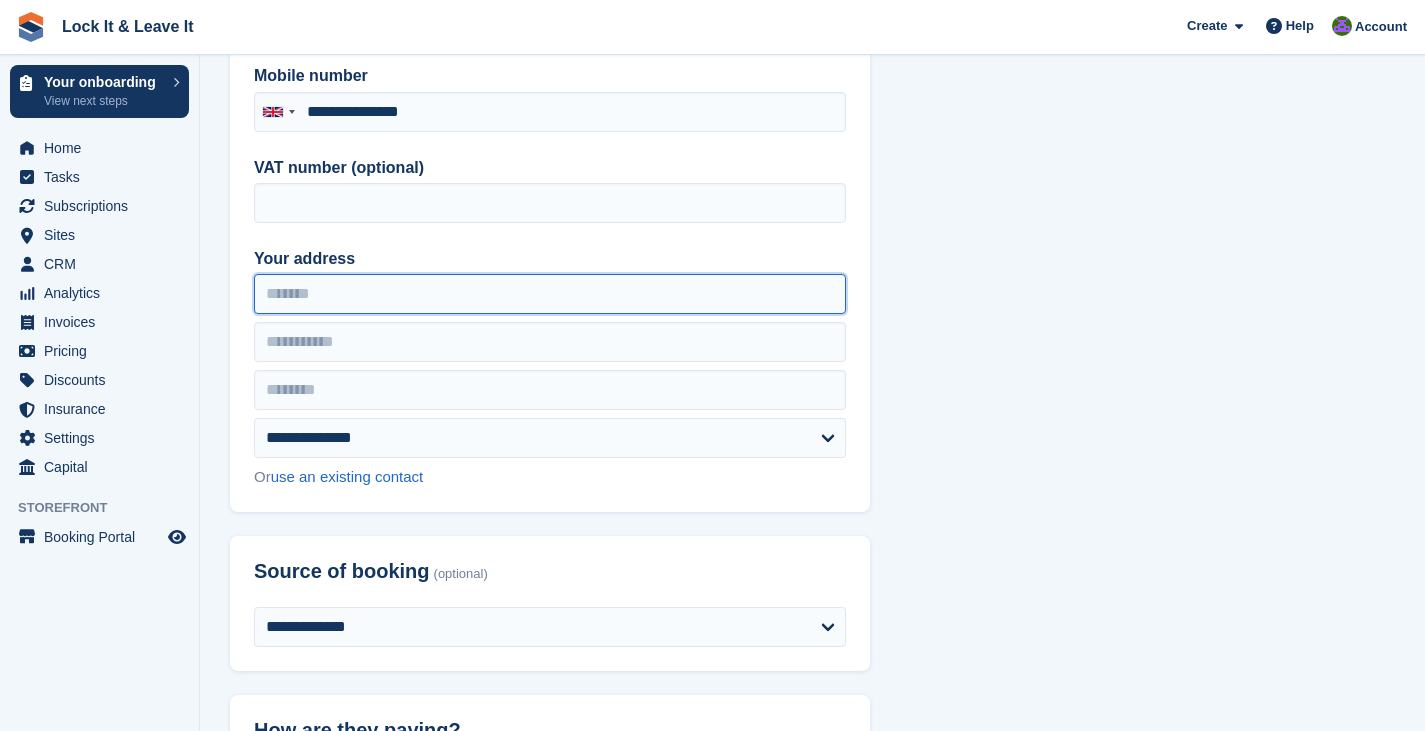 paste on "**********" 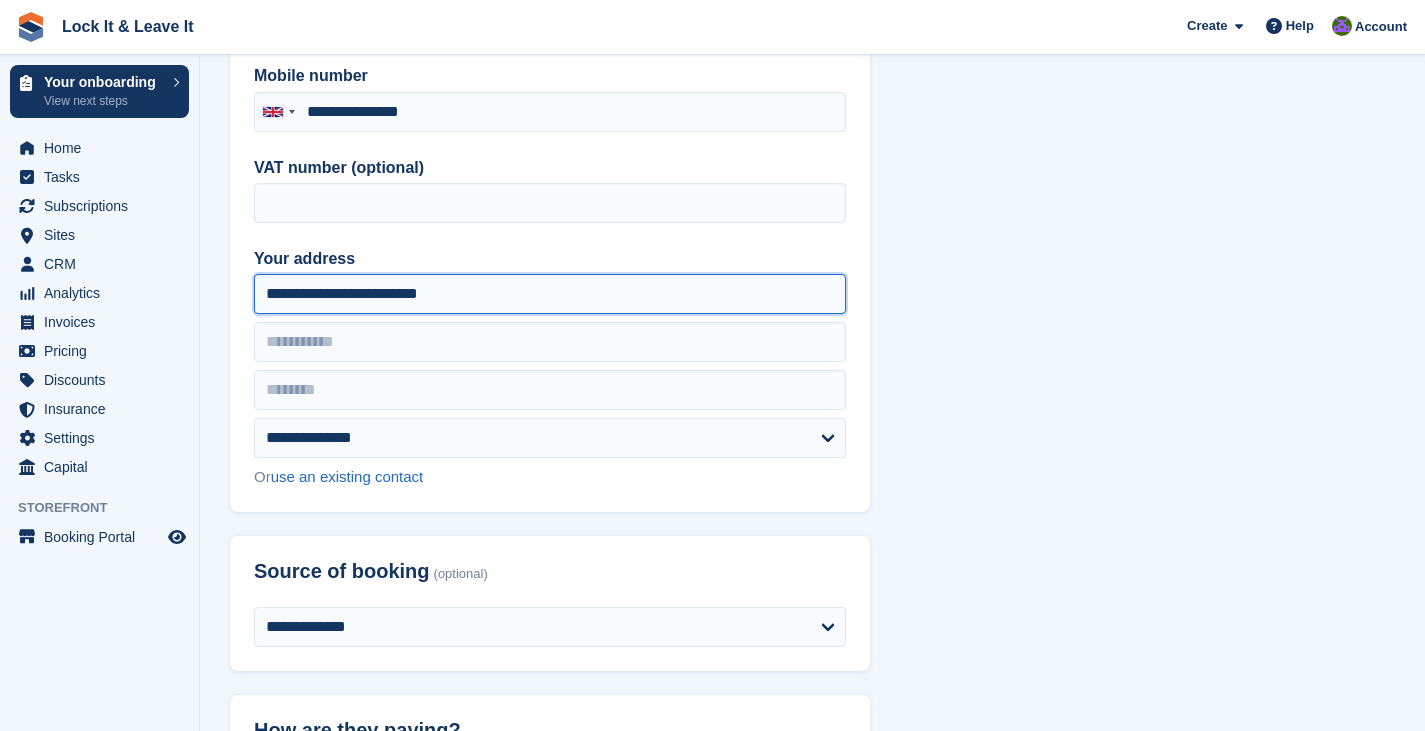 click on "**********" at bounding box center [550, 294] 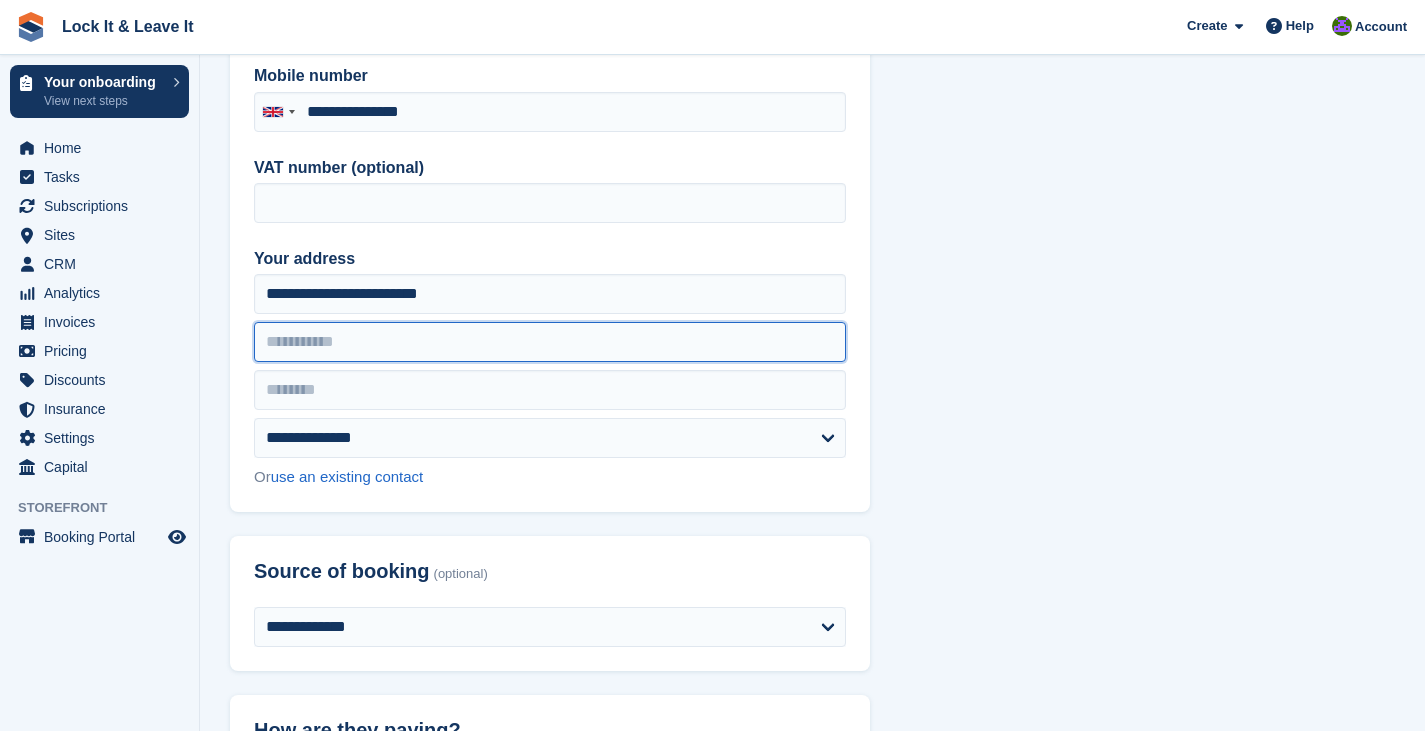 click at bounding box center (550, 342) 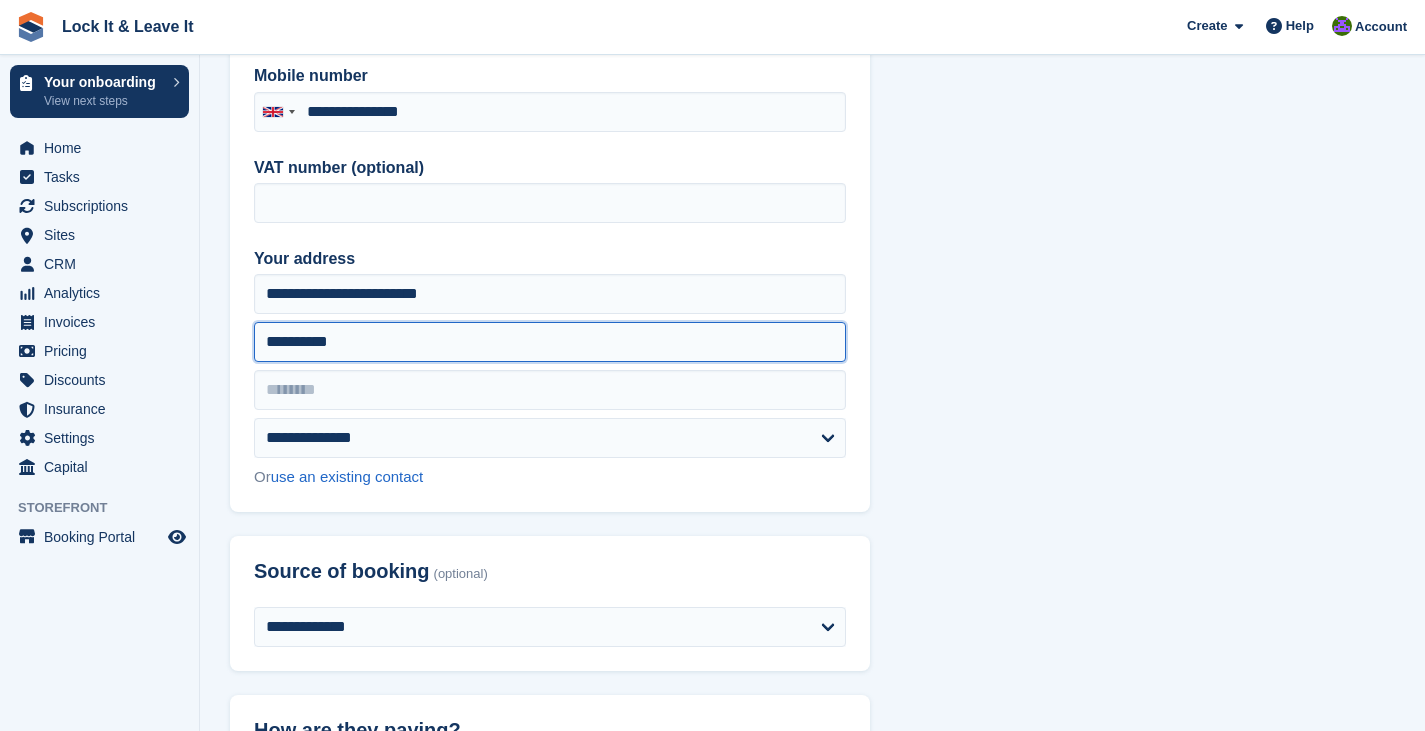 type on "**********" 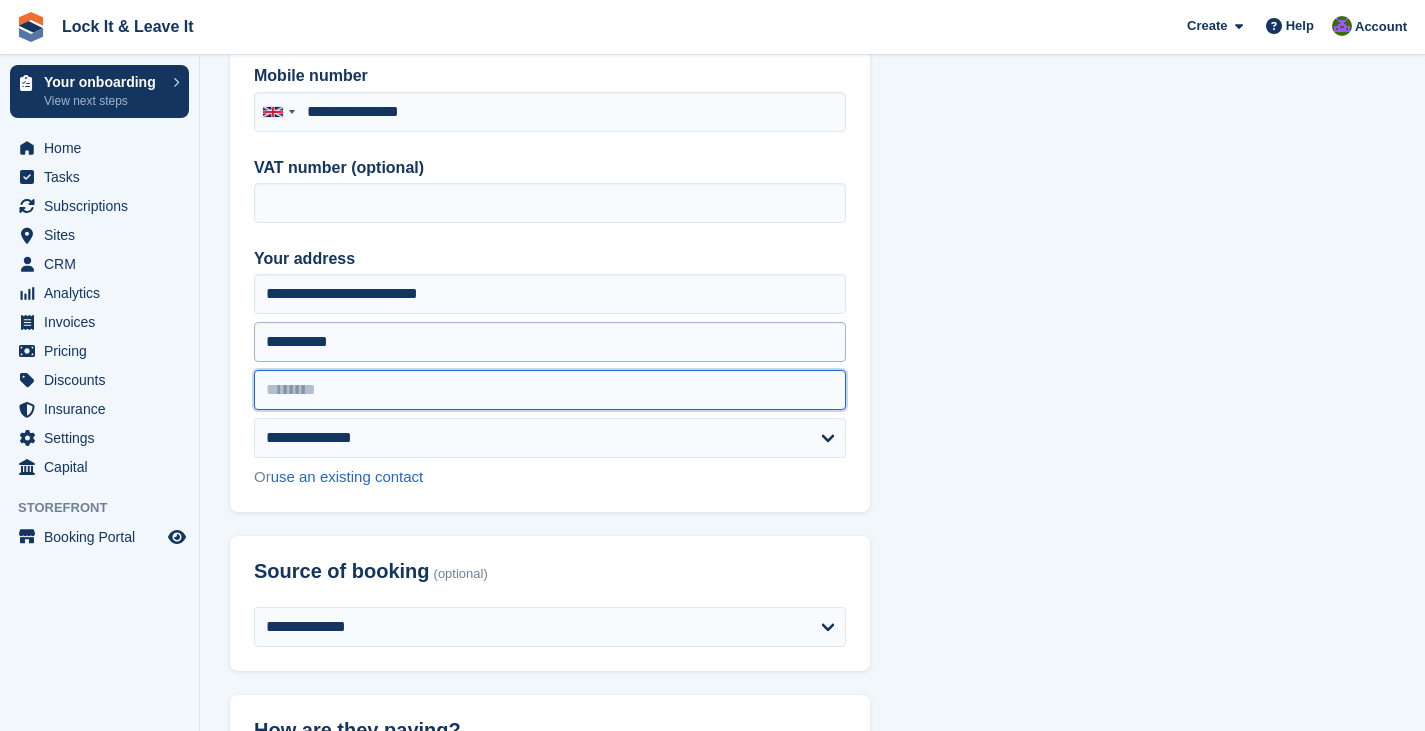 paste on "**********" 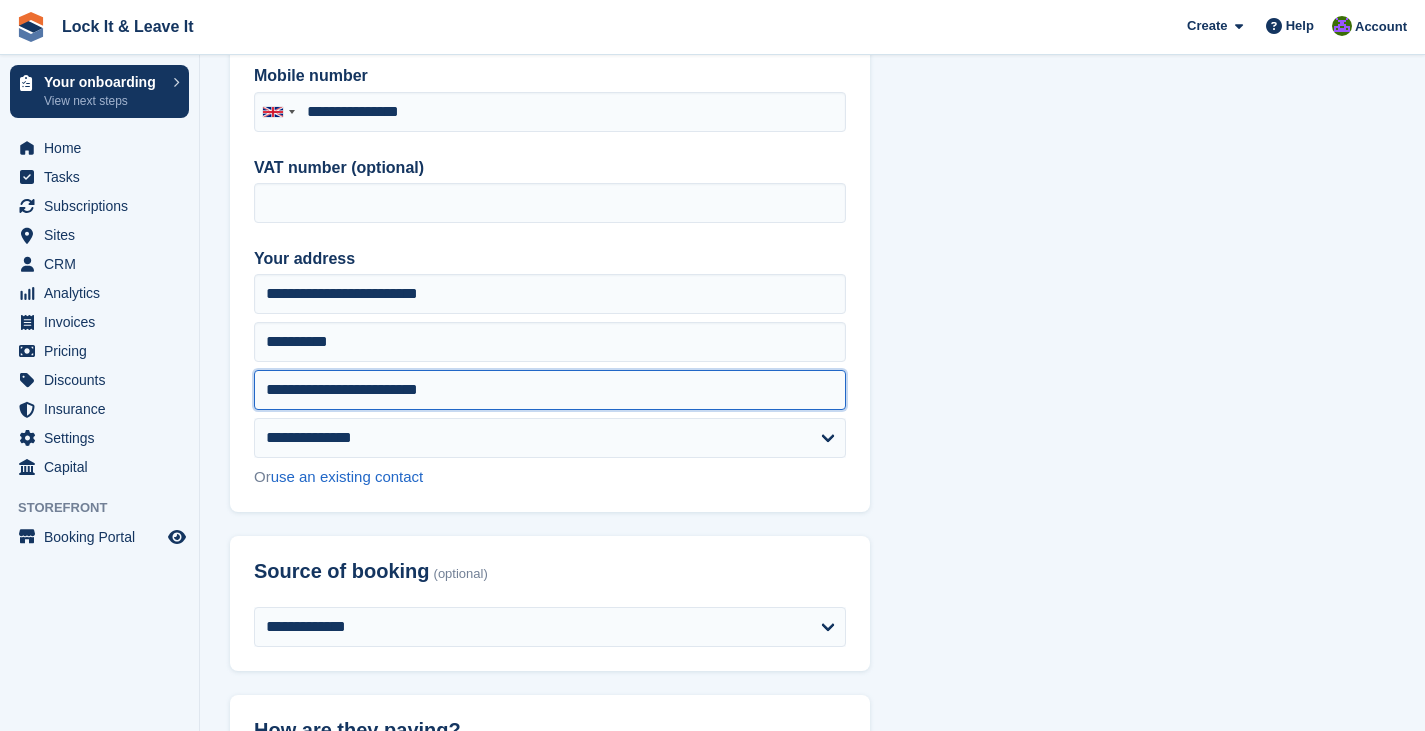 drag, startPoint x: 471, startPoint y: 387, endPoint x: 239, endPoint y: 392, distance: 232.05388 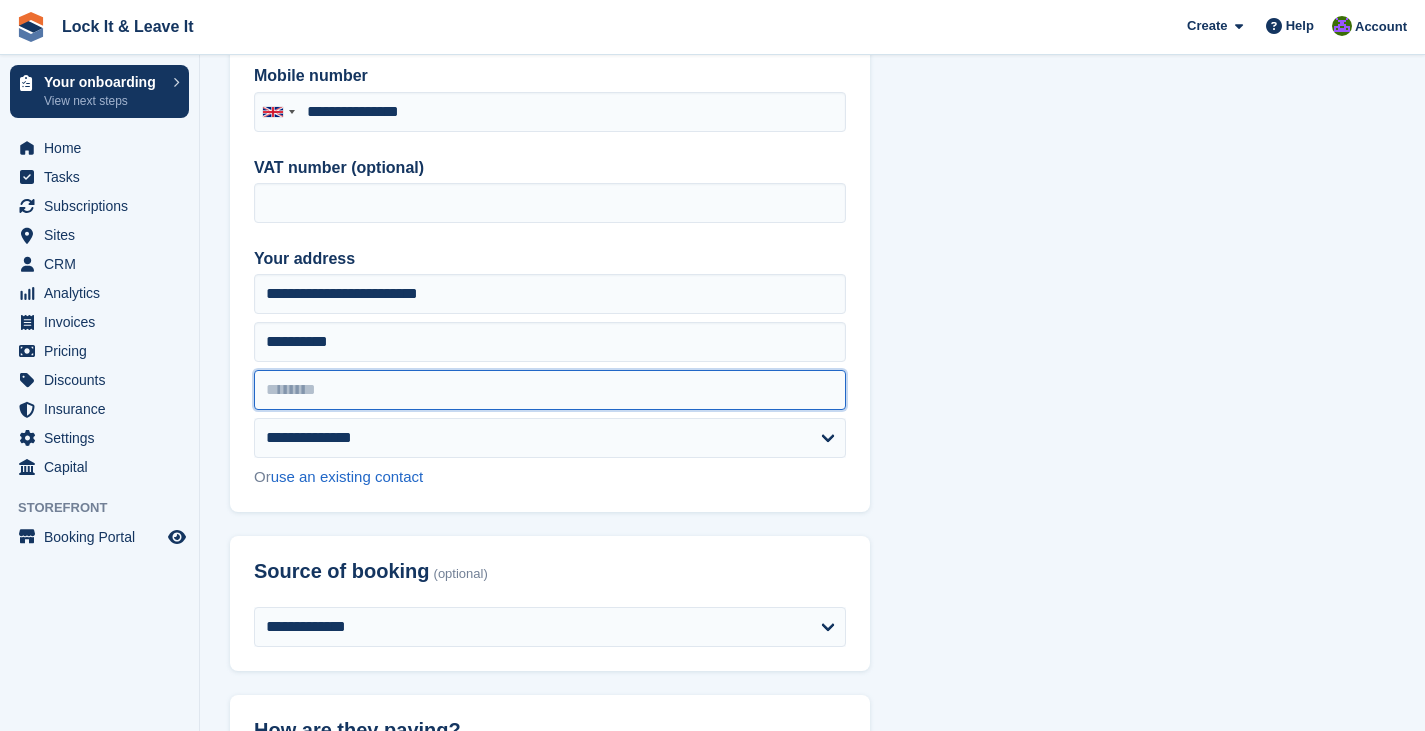 click at bounding box center (550, 390) 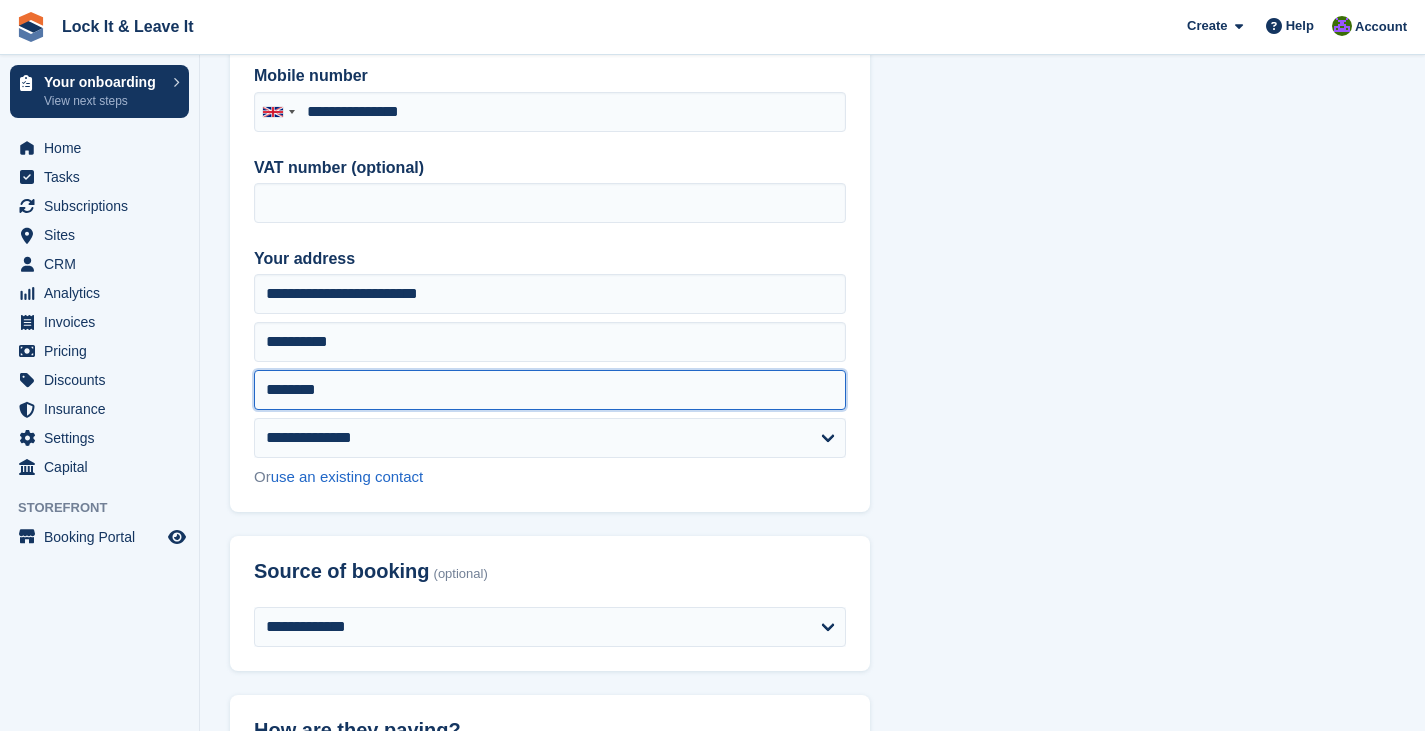 click on "********" at bounding box center [550, 390] 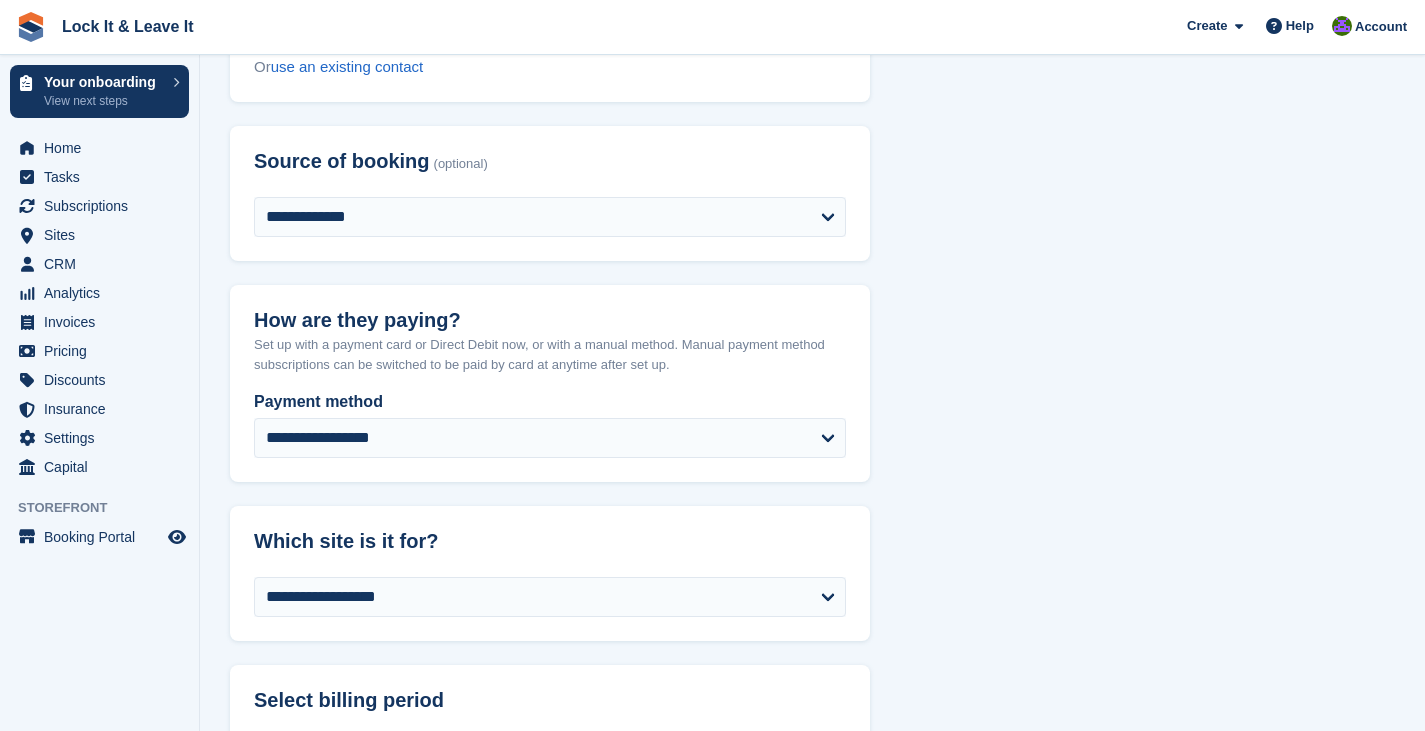 scroll, scrollTop: 857, scrollLeft: 0, axis: vertical 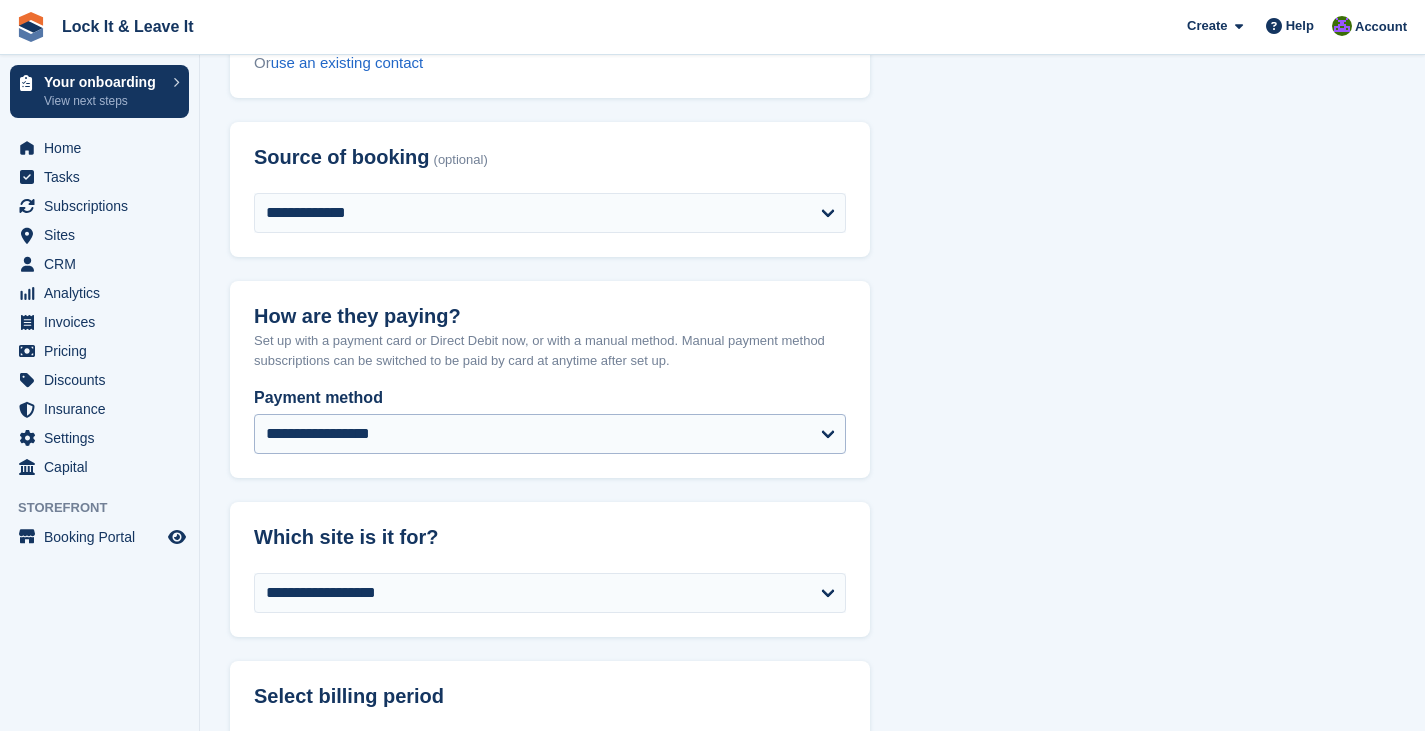 type on "********" 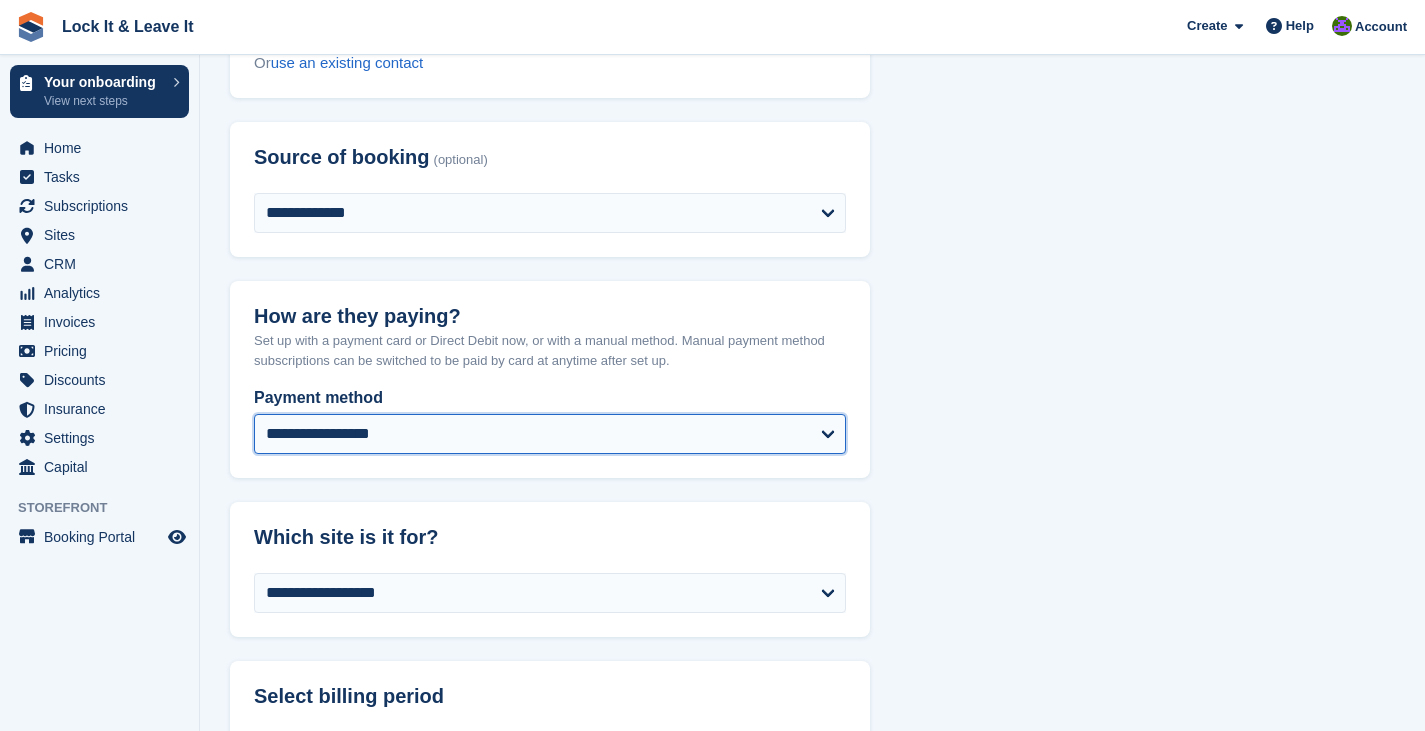 click on "**********" at bounding box center [550, 434] 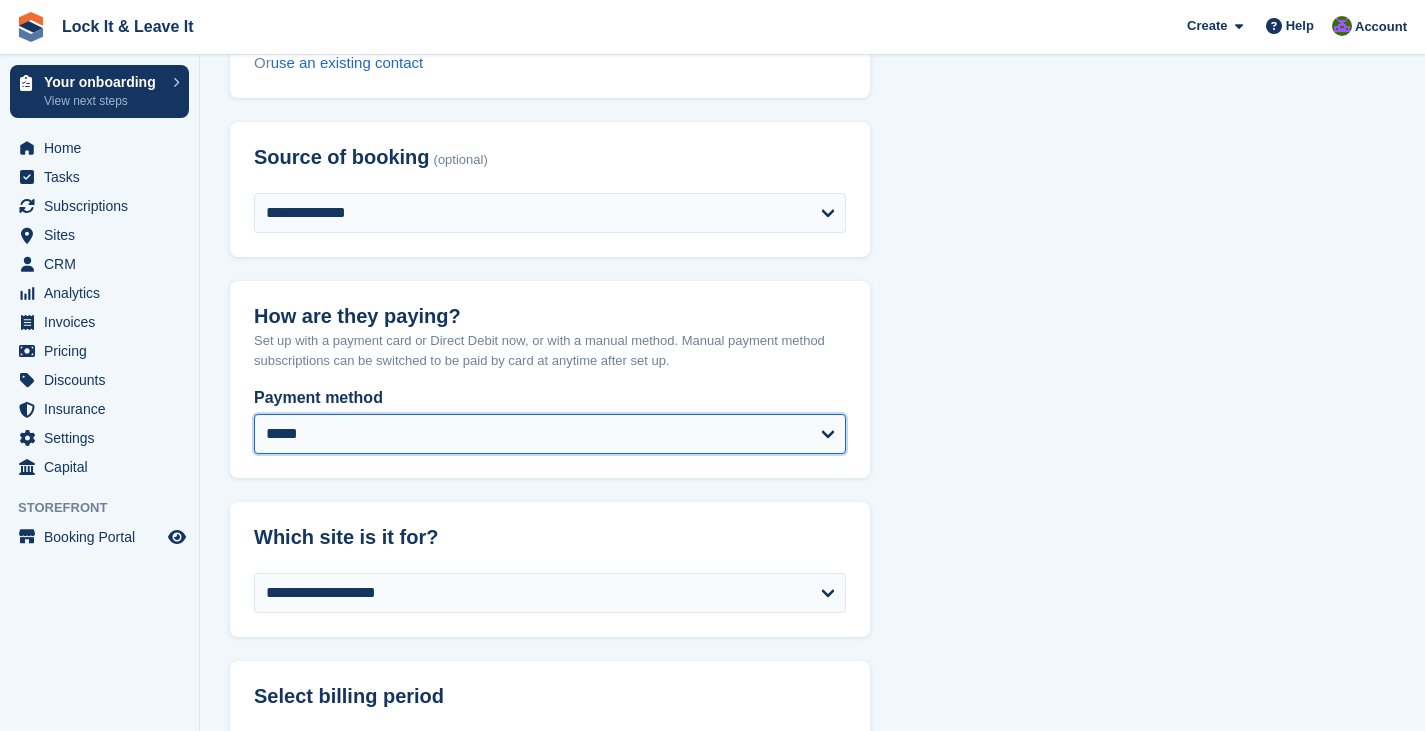 click on "**********" at bounding box center (550, 434) 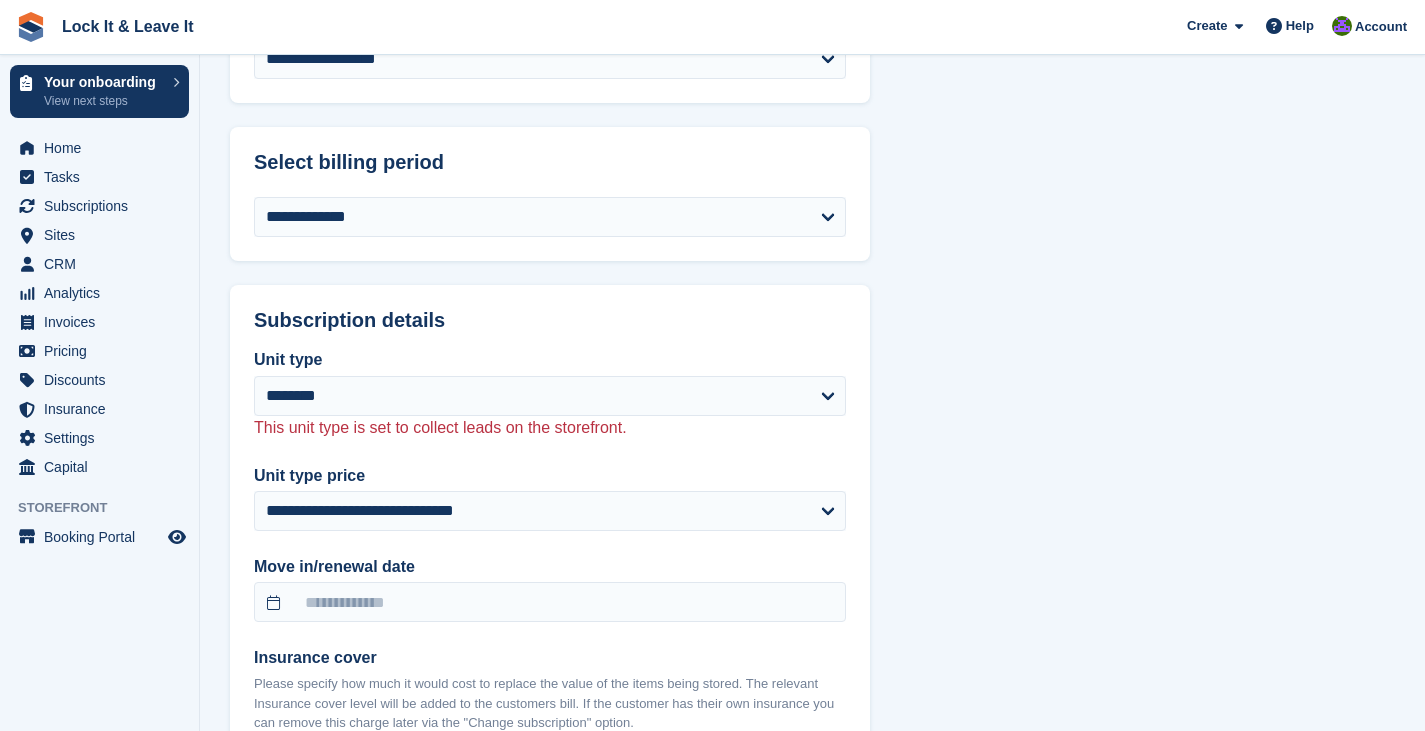 scroll, scrollTop: 1715, scrollLeft: 0, axis: vertical 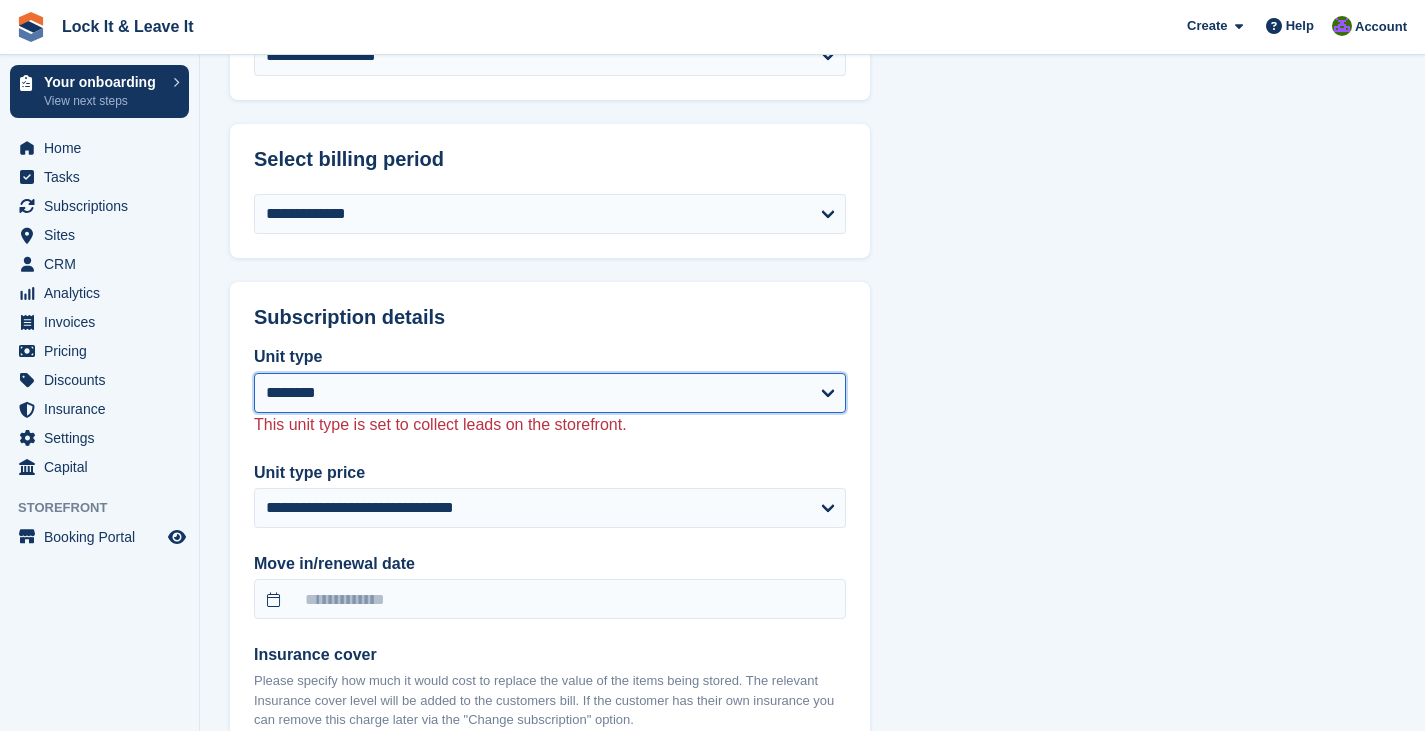 click on "**********" at bounding box center [550, 393] 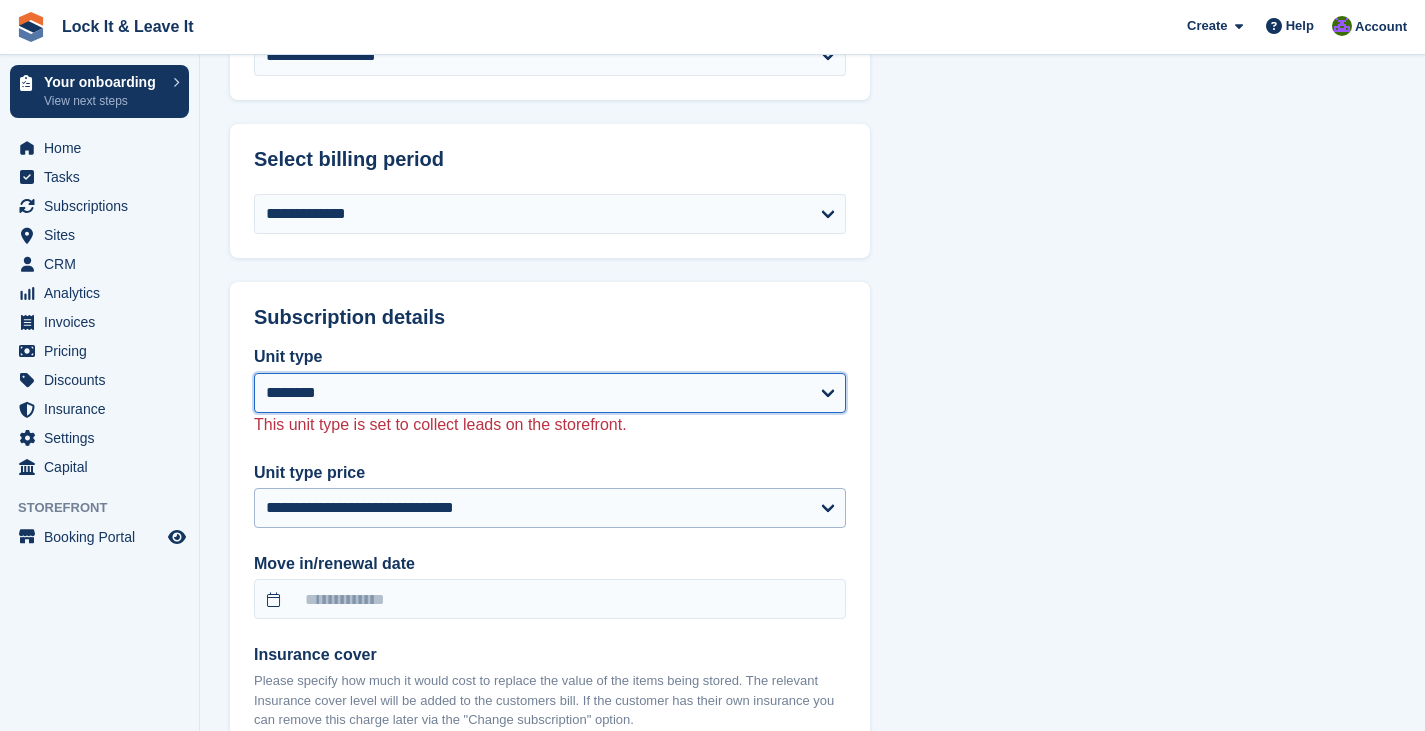 select 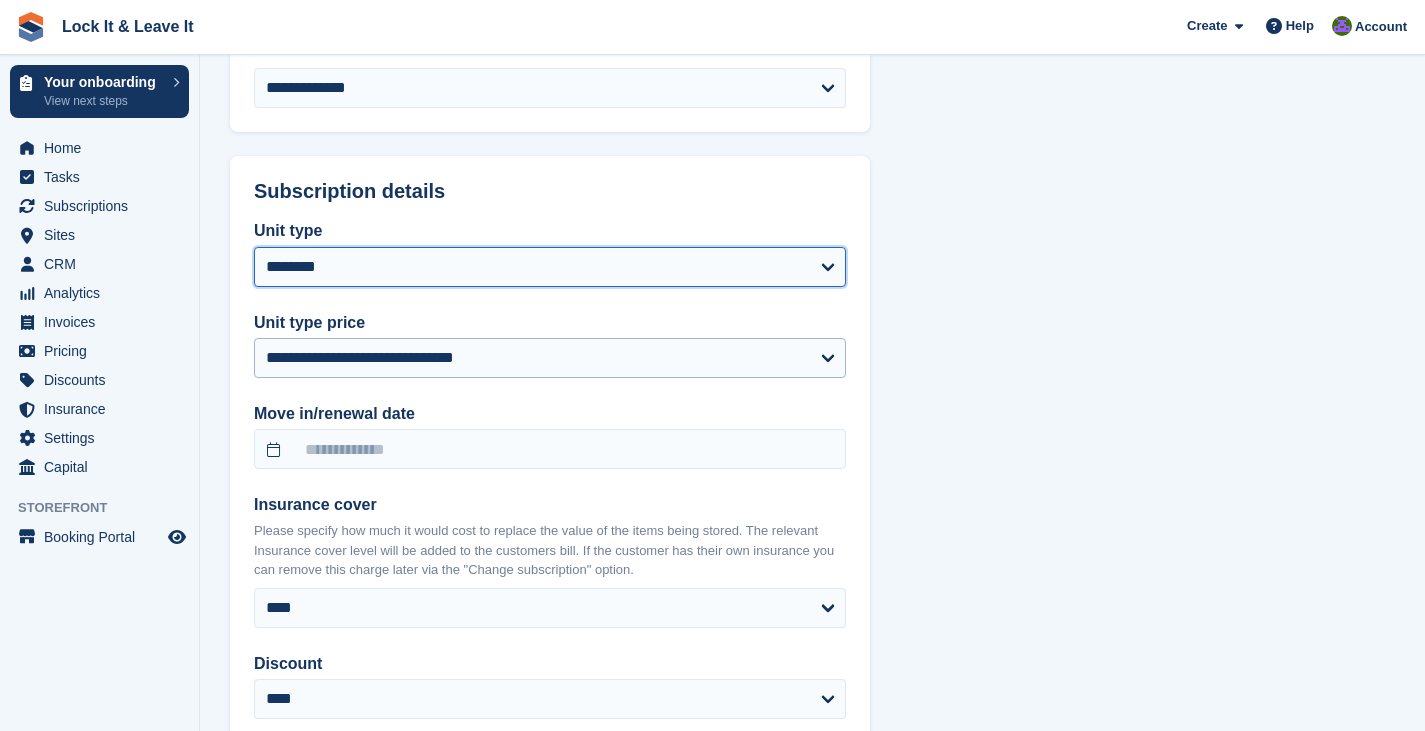 scroll, scrollTop: 1842, scrollLeft: 0, axis: vertical 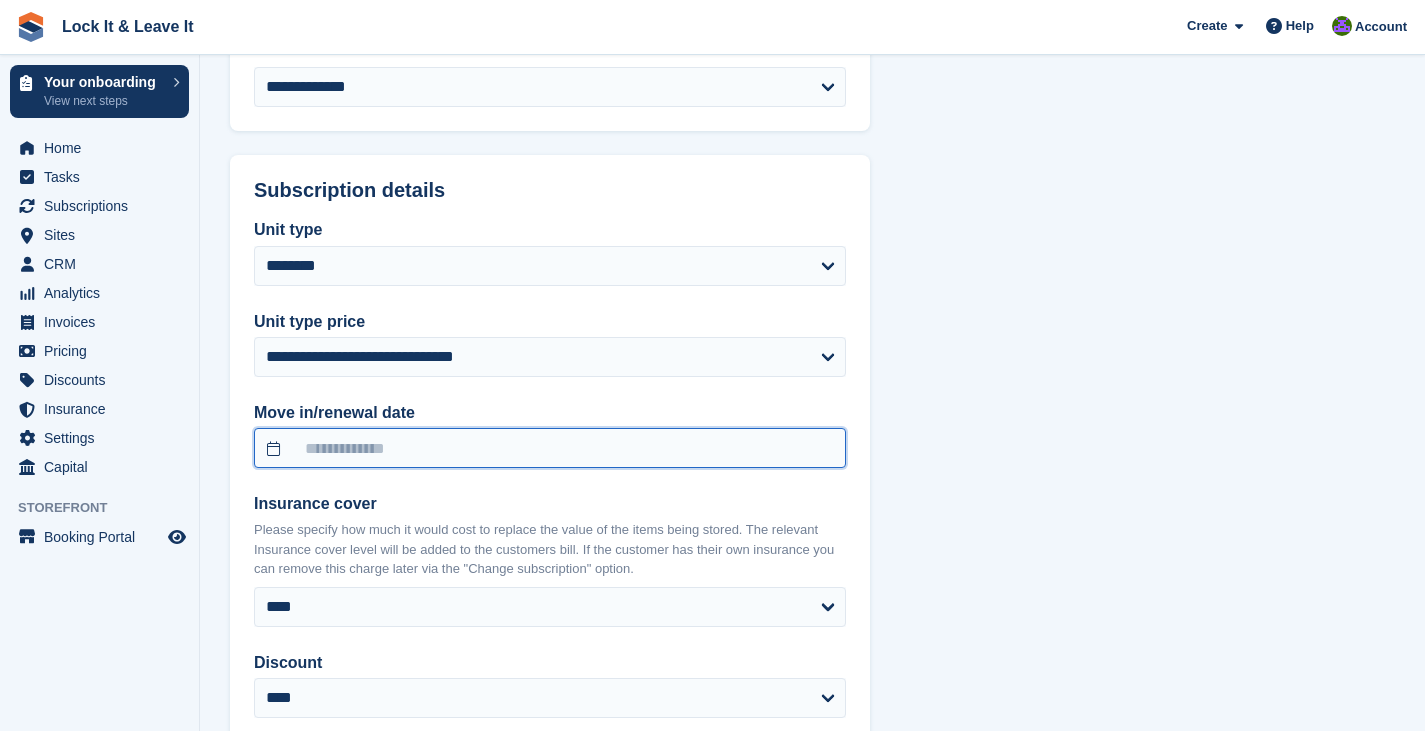 click at bounding box center [550, 448] 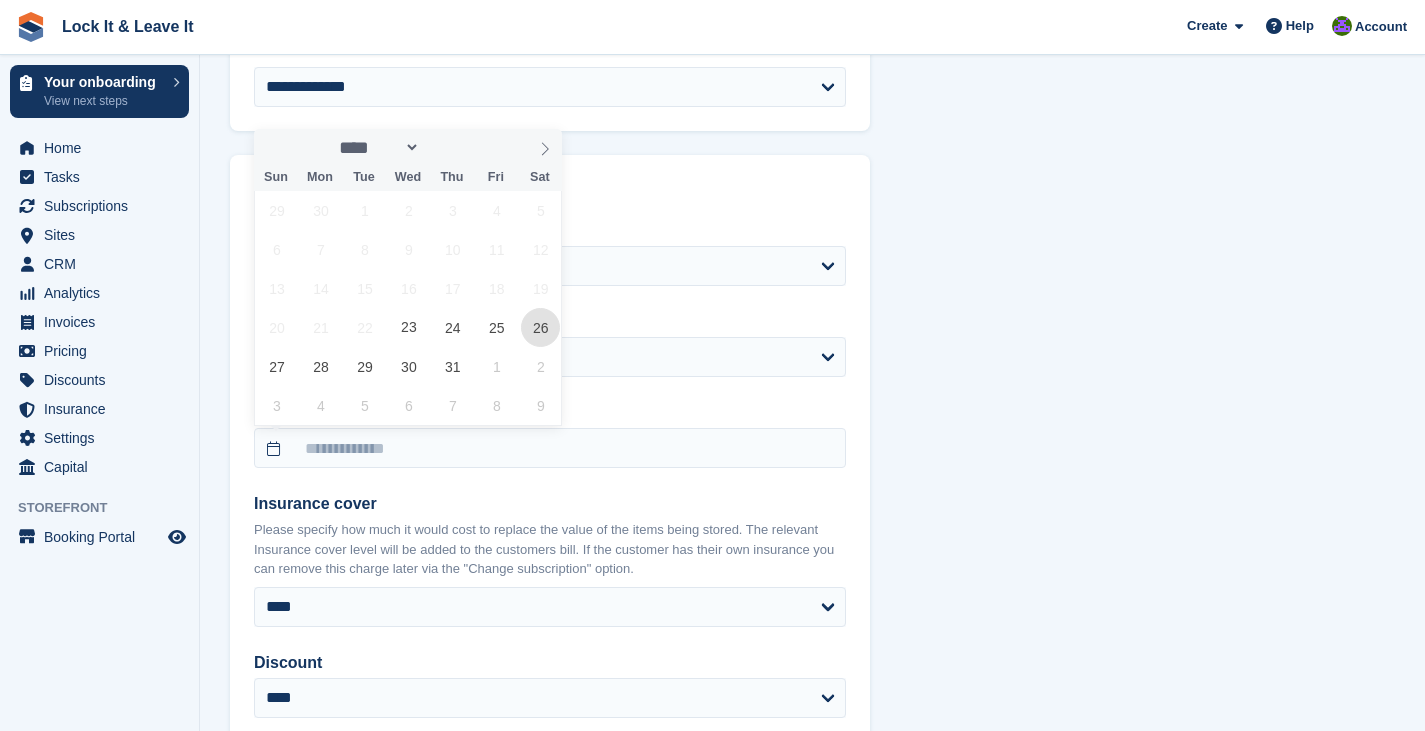 click on "26" at bounding box center [540, 327] 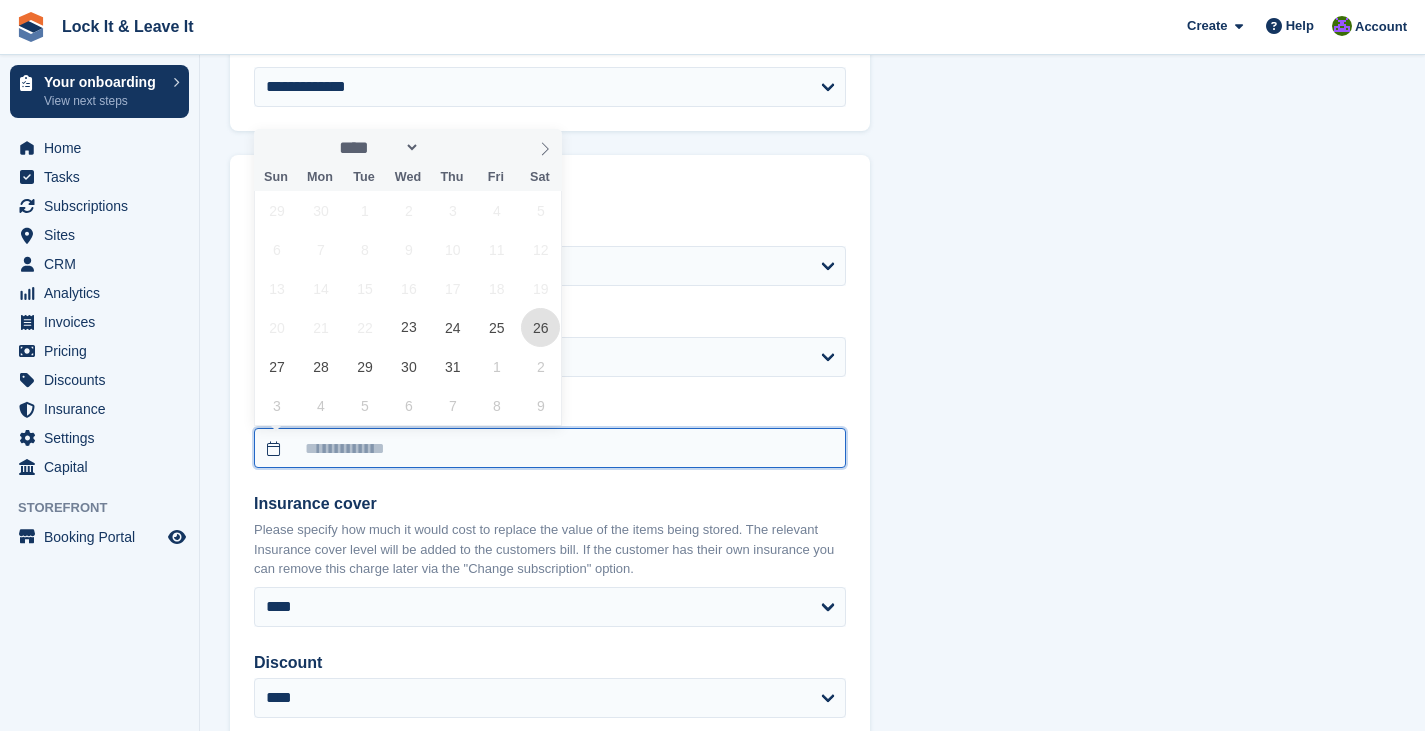 type on "**********" 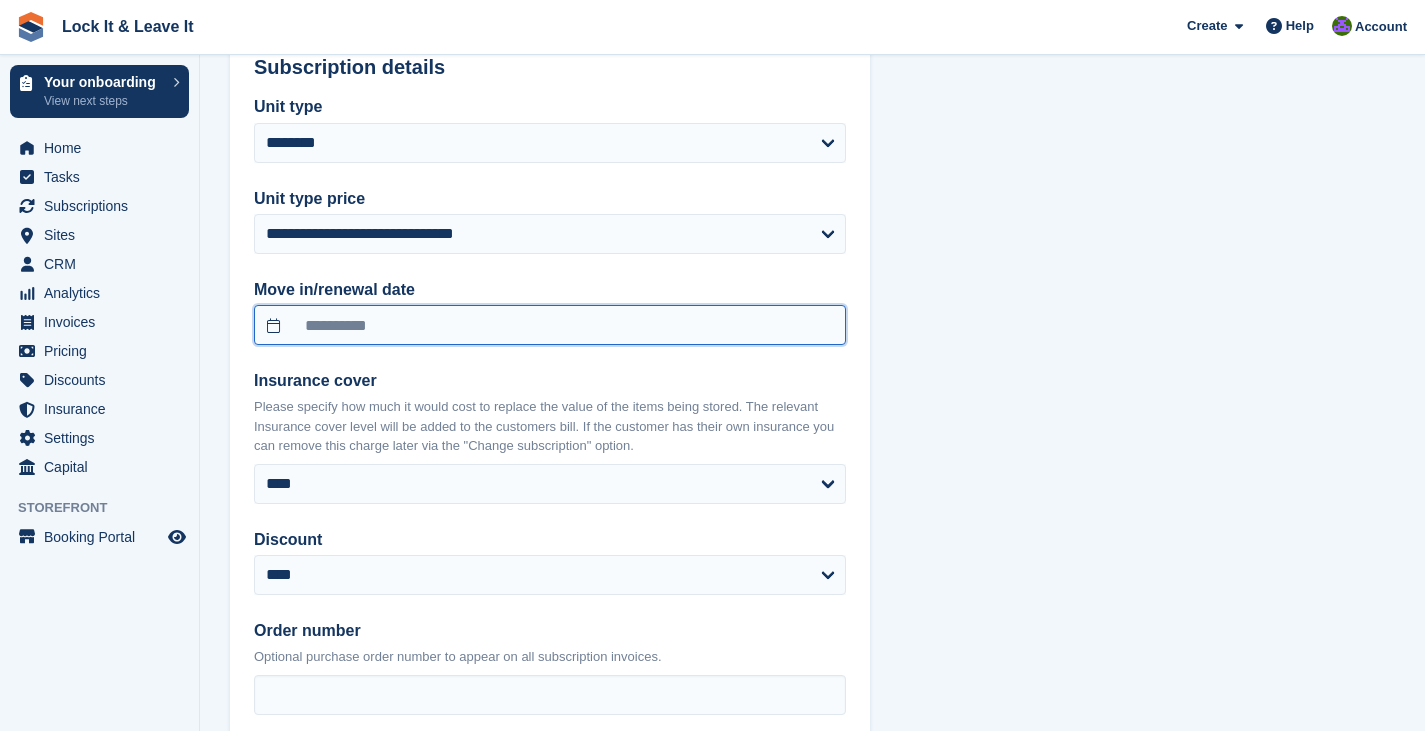 scroll, scrollTop: 1968, scrollLeft: 0, axis: vertical 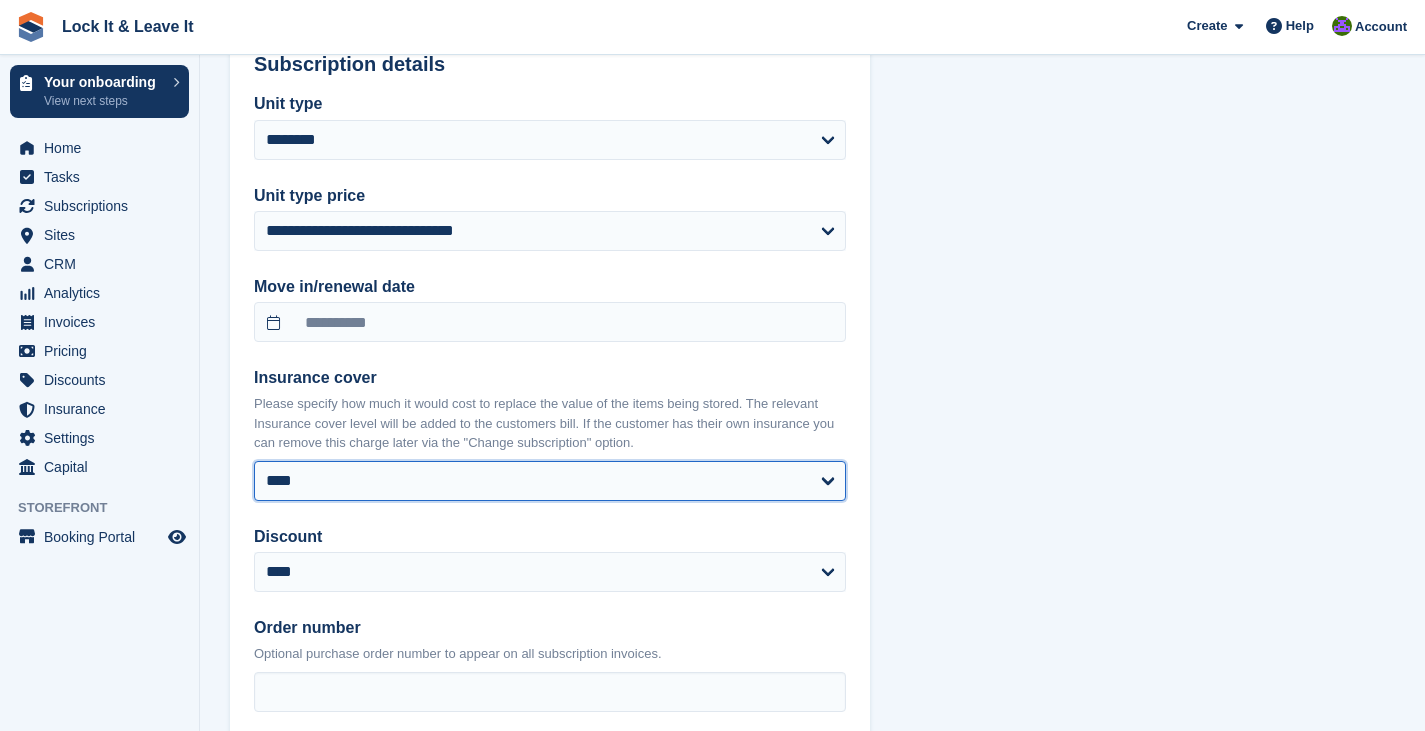click on "****
******
******" at bounding box center (550, 481) 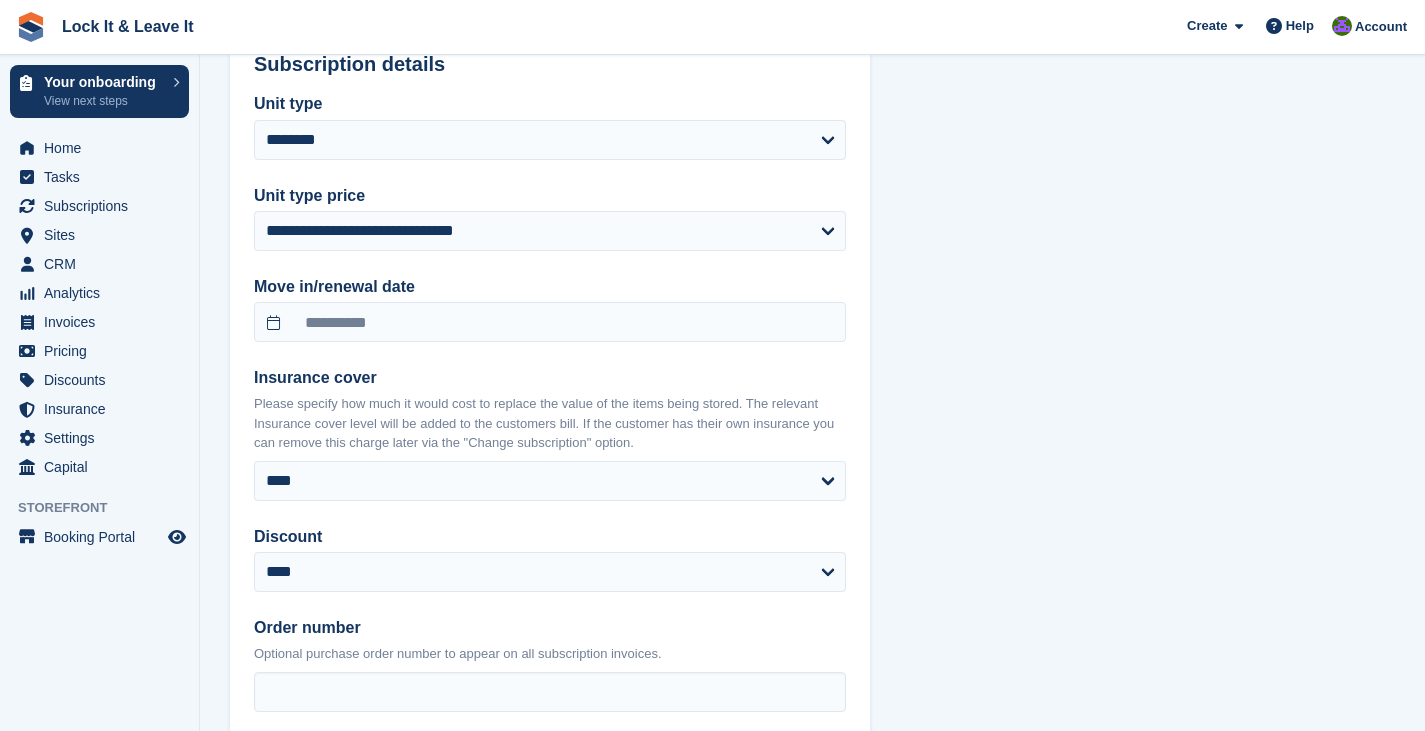 click on "Please specify how much it would cost to replace the value of the items being stored. The relevant Insurance cover level will be added to the customers bill. If the customer has their own insurance you can remove this charge later via the "Change subscription" option." at bounding box center (550, 423) 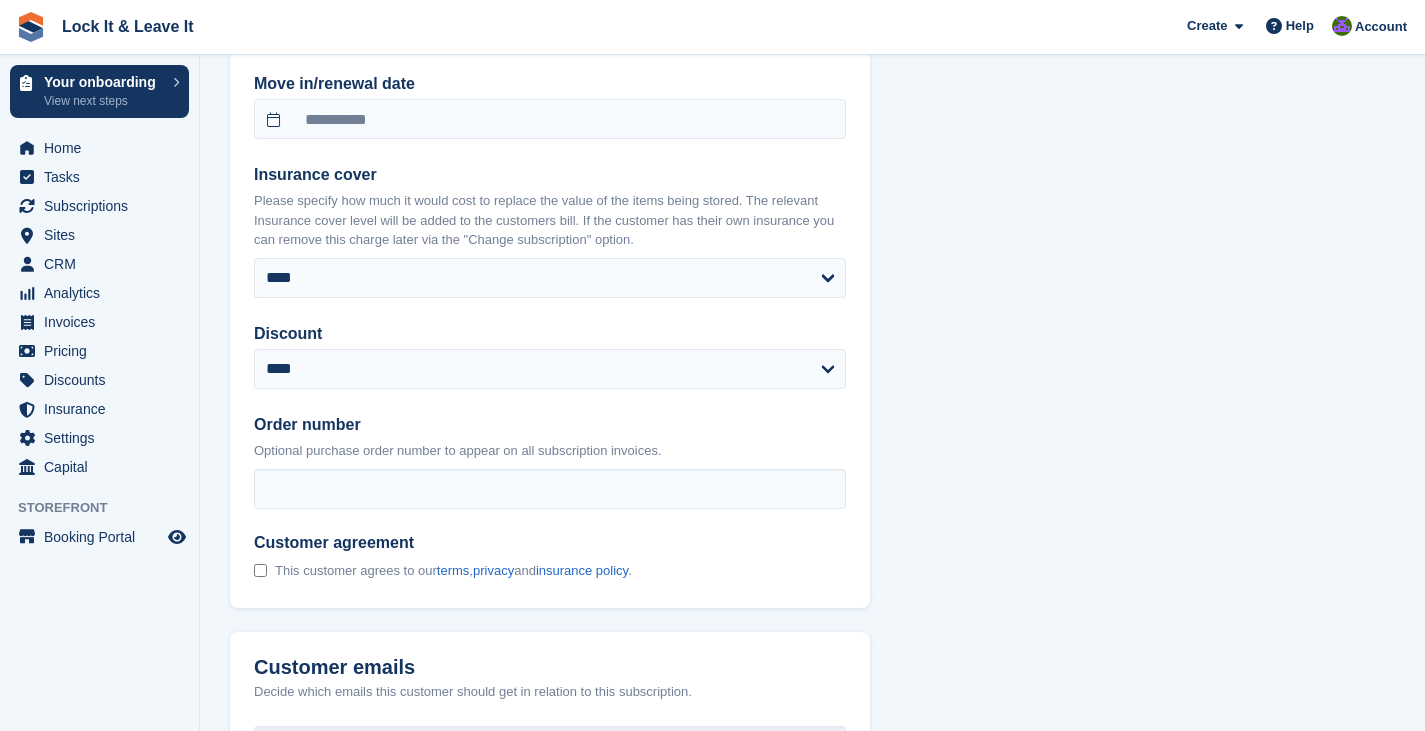 scroll, scrollTop: 2172, scrollLeft: 0, axis: vertical 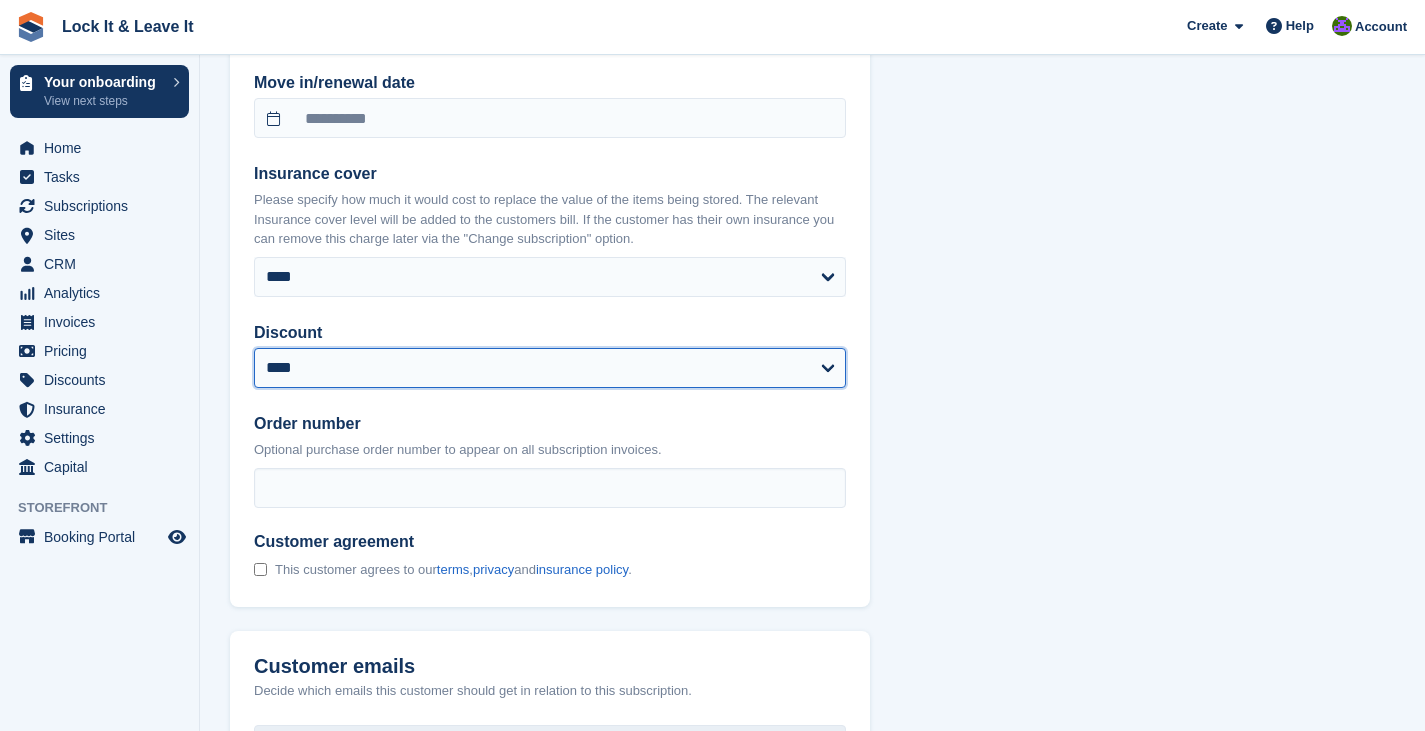 click on "**********" at bounding box center (550, 368) 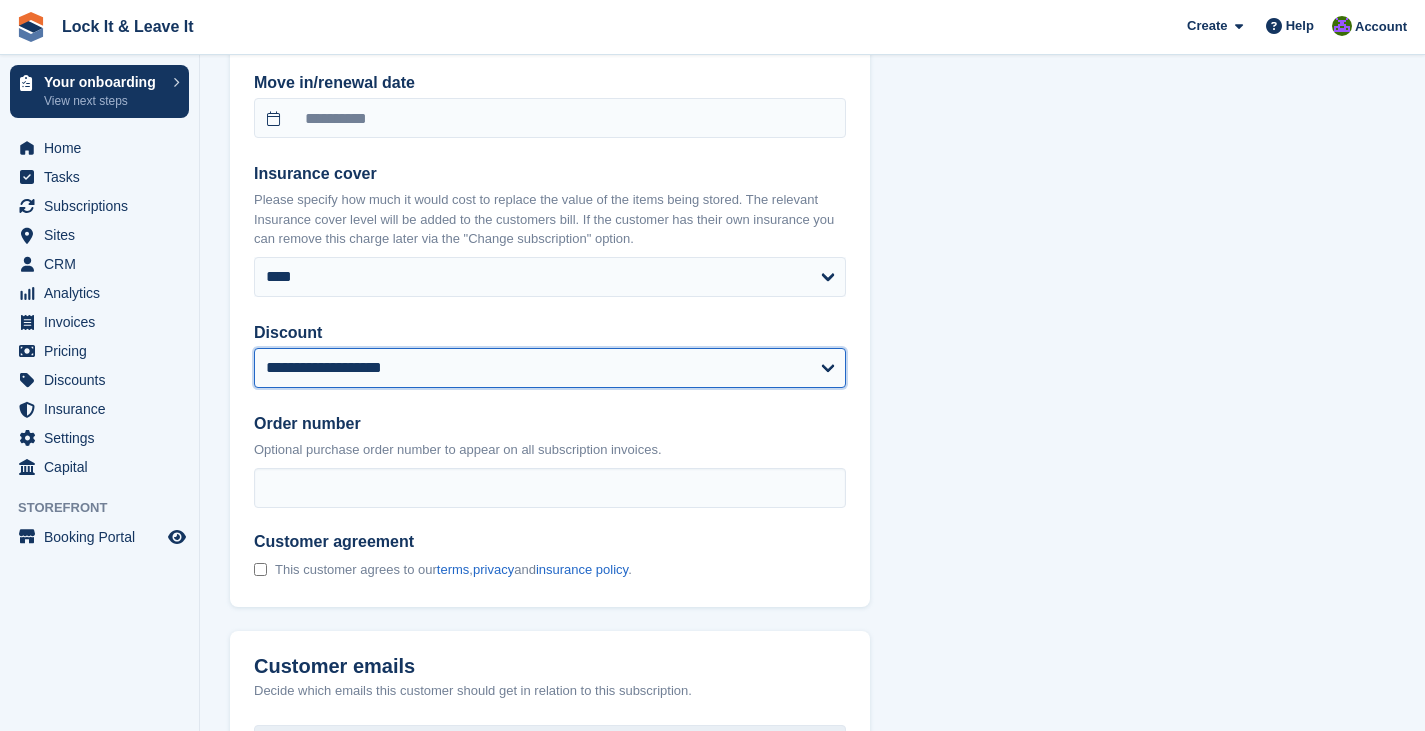 click on "**********" at bounding box center (550, 368) 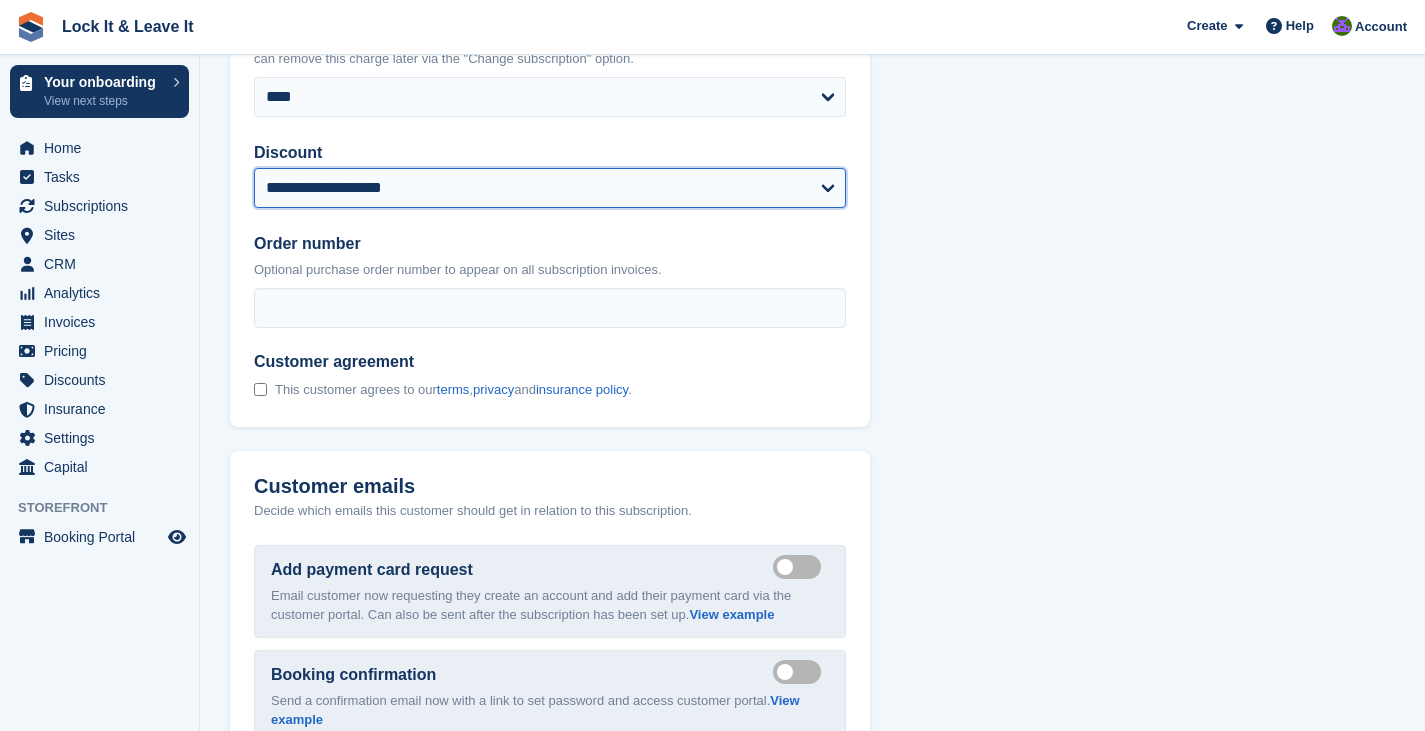 scroll, scrollTop: 2413, scrollLeft: 0, axis: vertical 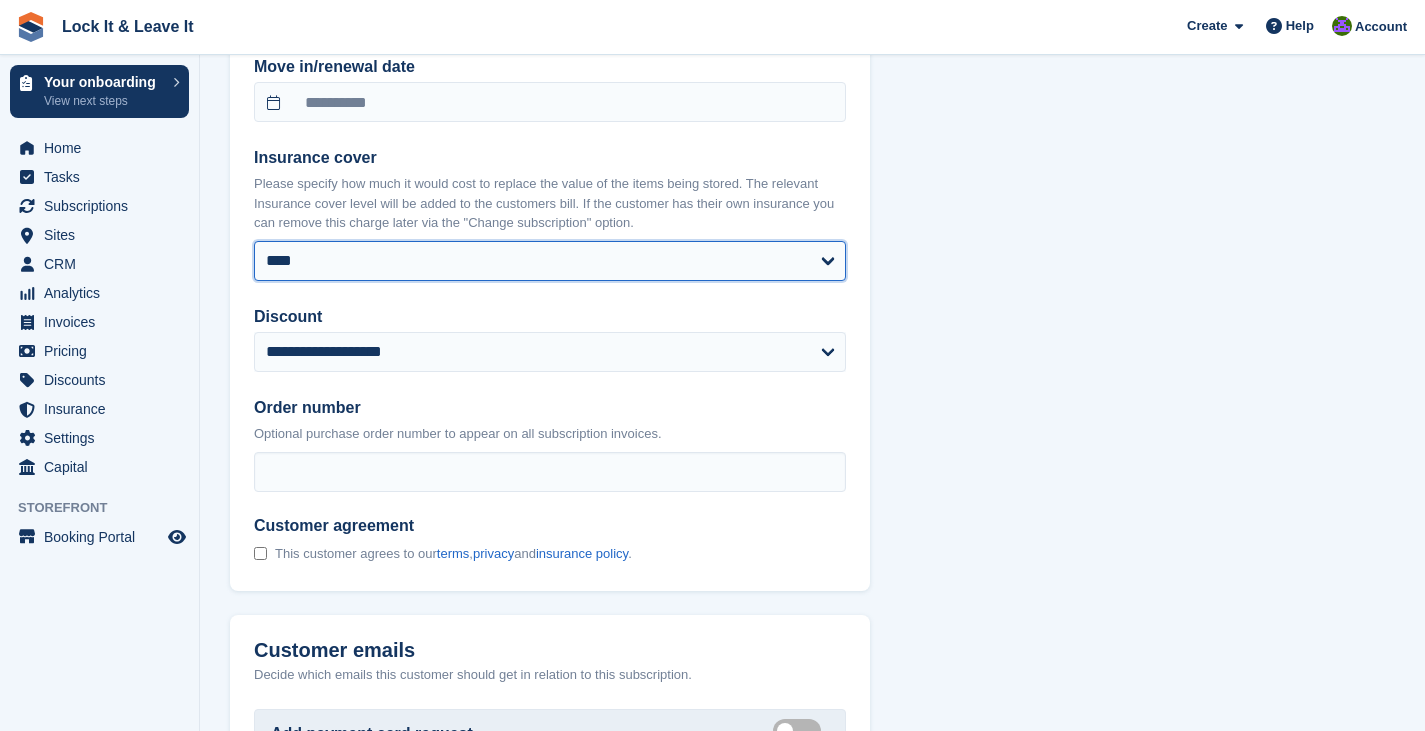 click on "****
******
******" at bounding box center [550, 261] 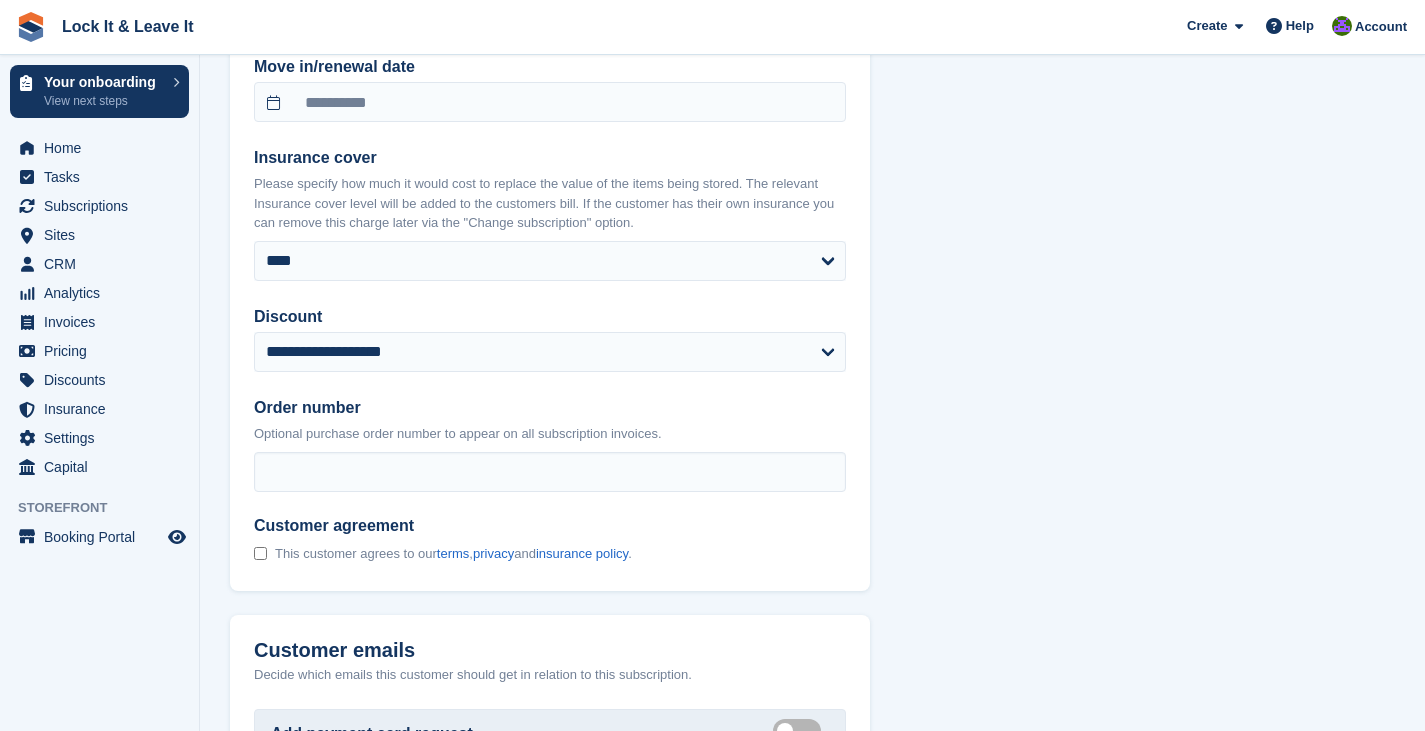 click on "Insurance cover
Please specify how much it would cost to replace the value of the items being stored. The relevant Insurance cover level will be added to the customers bill. If the customer has their own insurance you can remove this charge later via the "Change subscription" option." at bounding box center [550, 189] 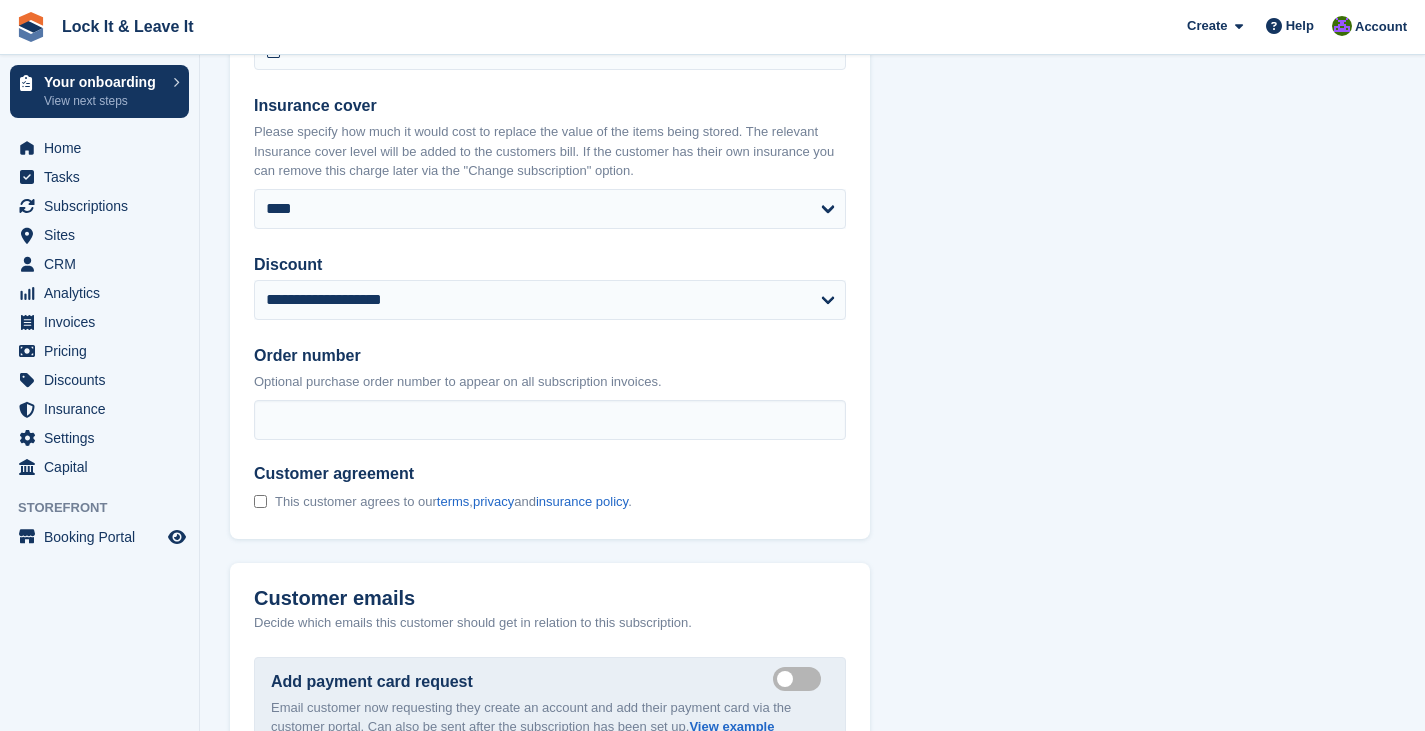 scroll, scrollTop: 2241, scrollLeft: 0, axis: vertical 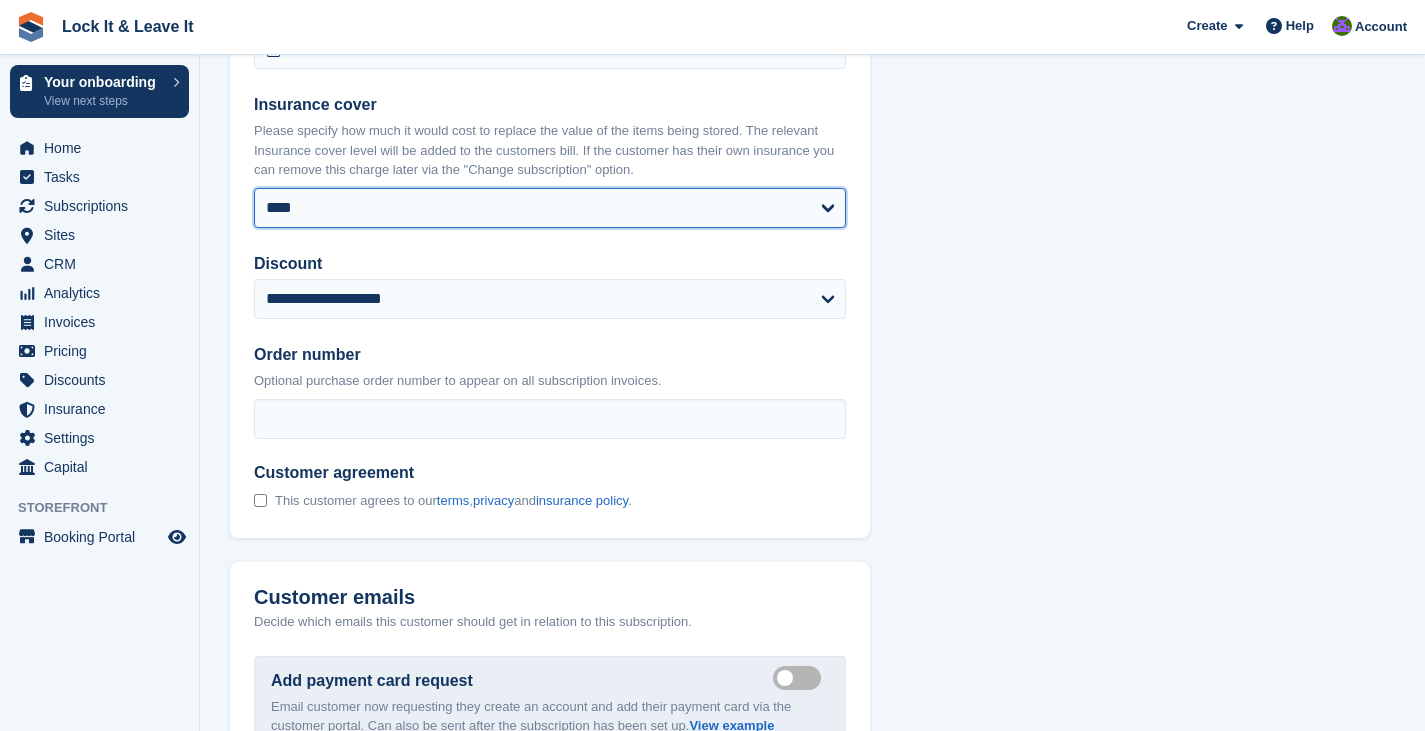 click on "****
******
******" at bounding box center (550, 208) 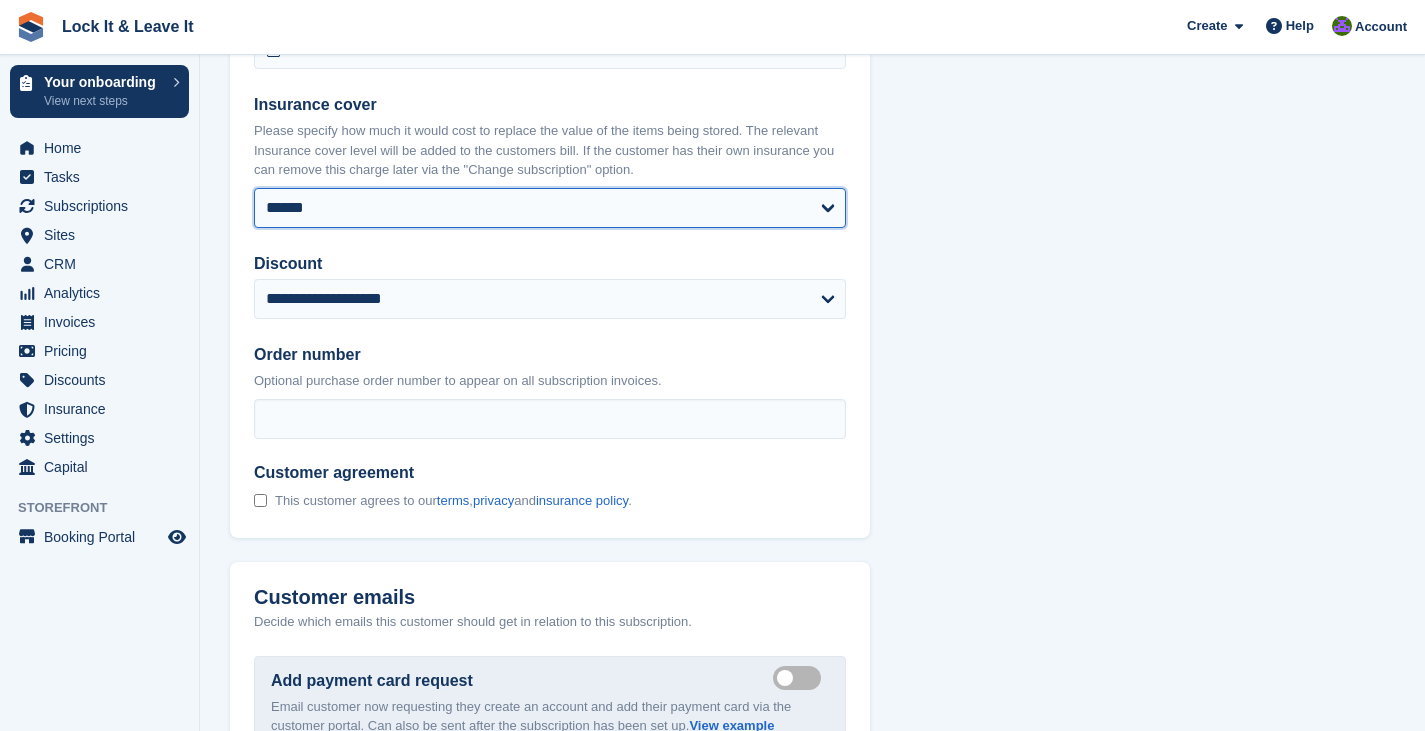 click on "****
******
******" at bounding box center (550, 208) 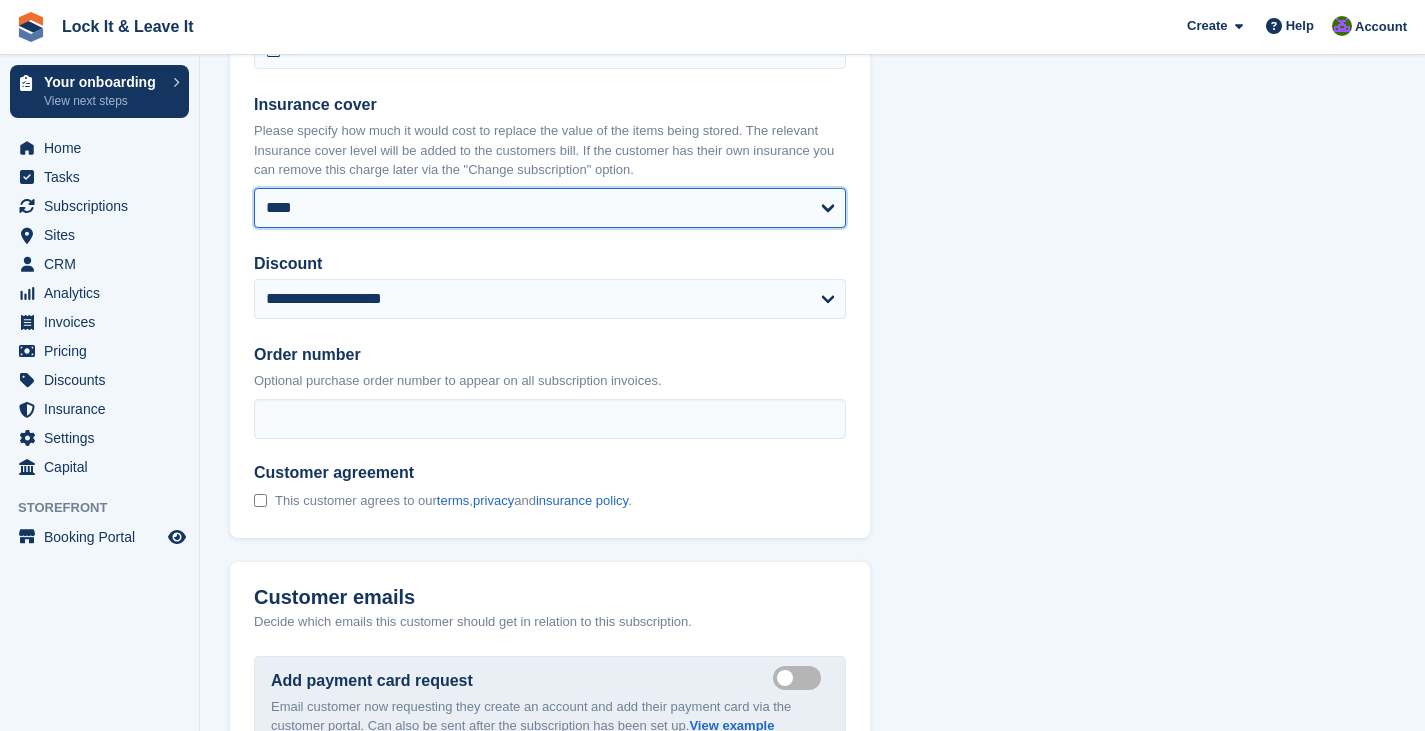 click on "****
******
******" at bounding box center [550, 208] 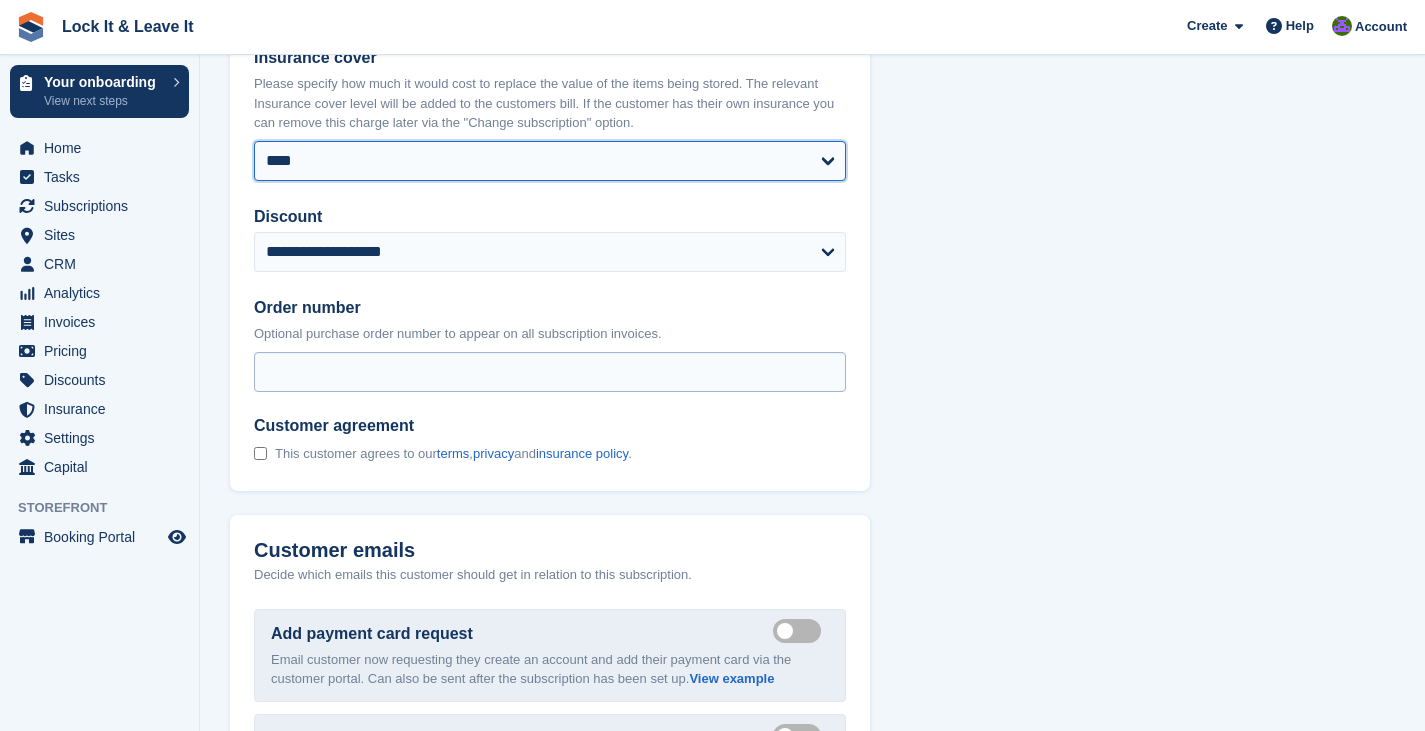 scroll, scrollTop: 2280, scrollLeft: 0, axis: vertical 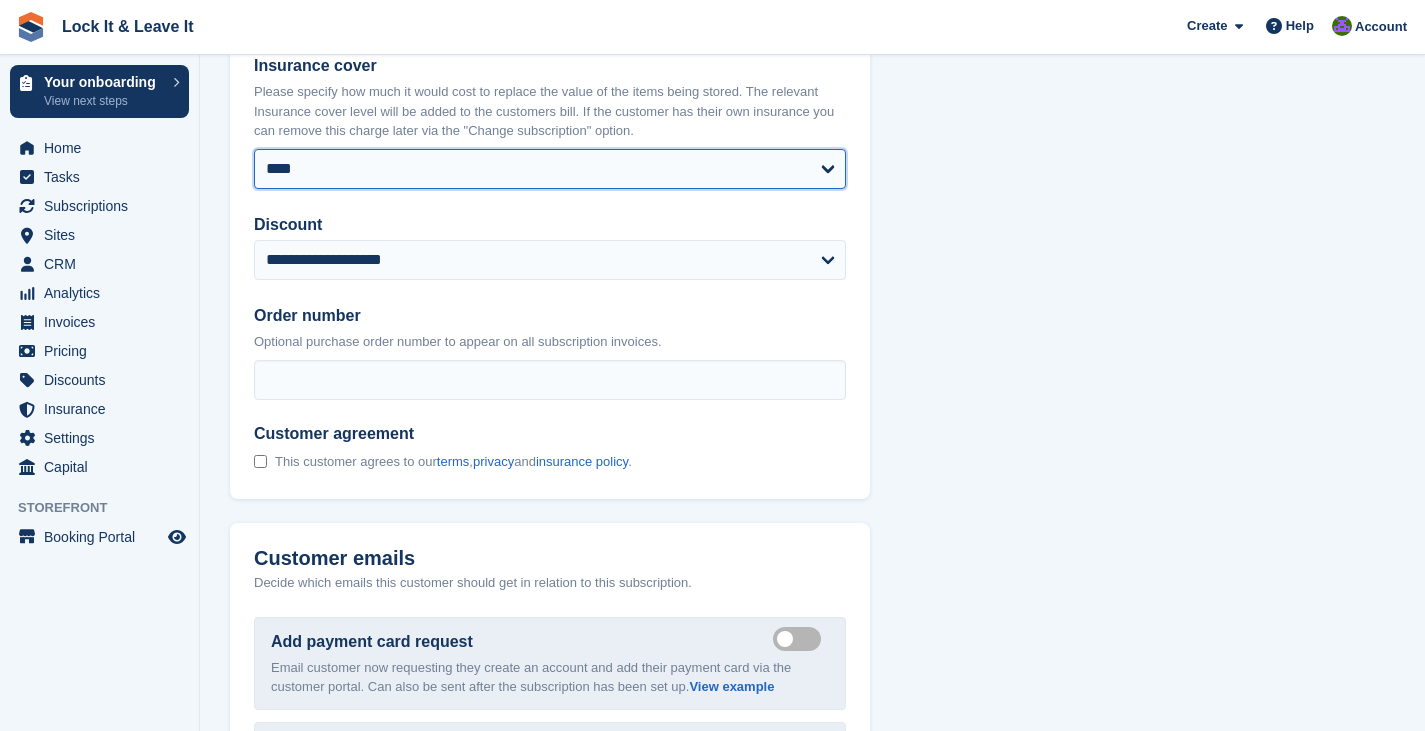 click on "****
******
******" at bounding box center (550, 169) 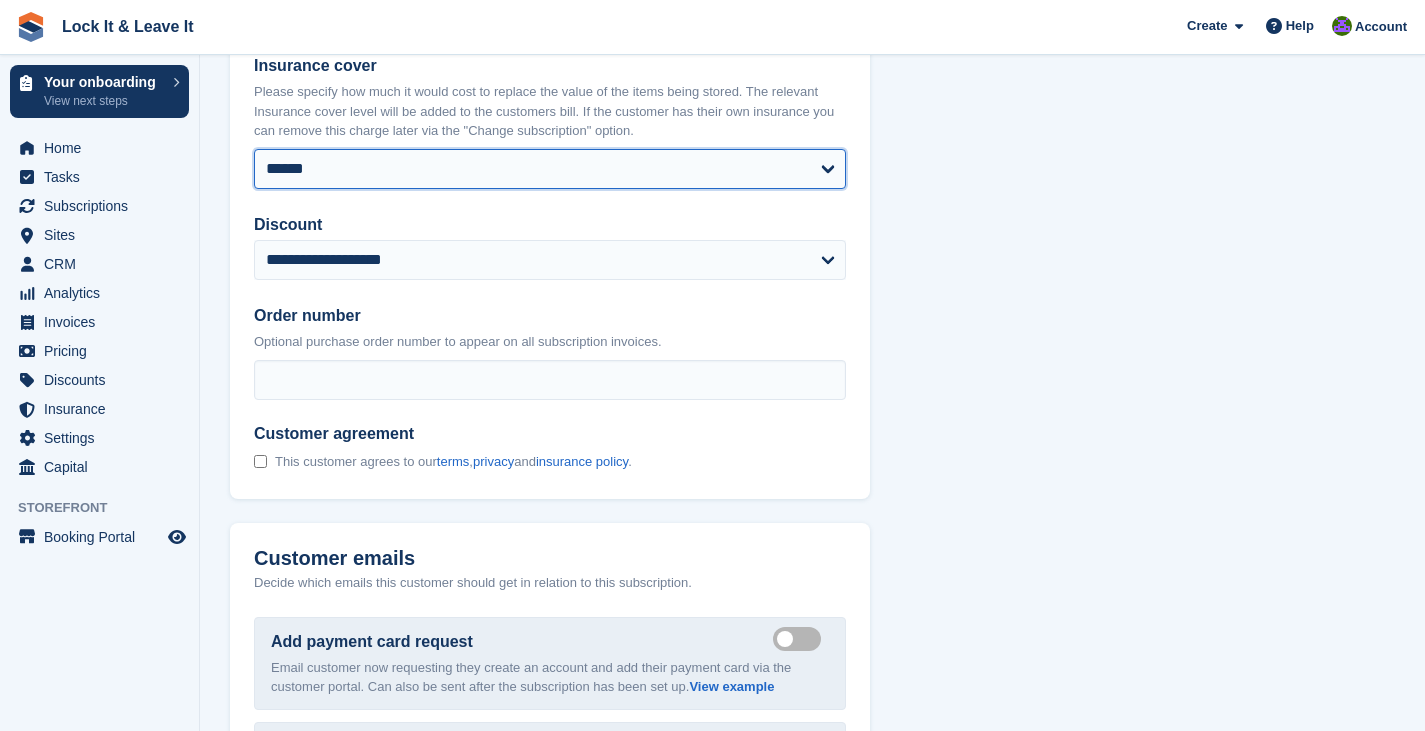 click on "****
******
******" at bounding box center (550, 169) 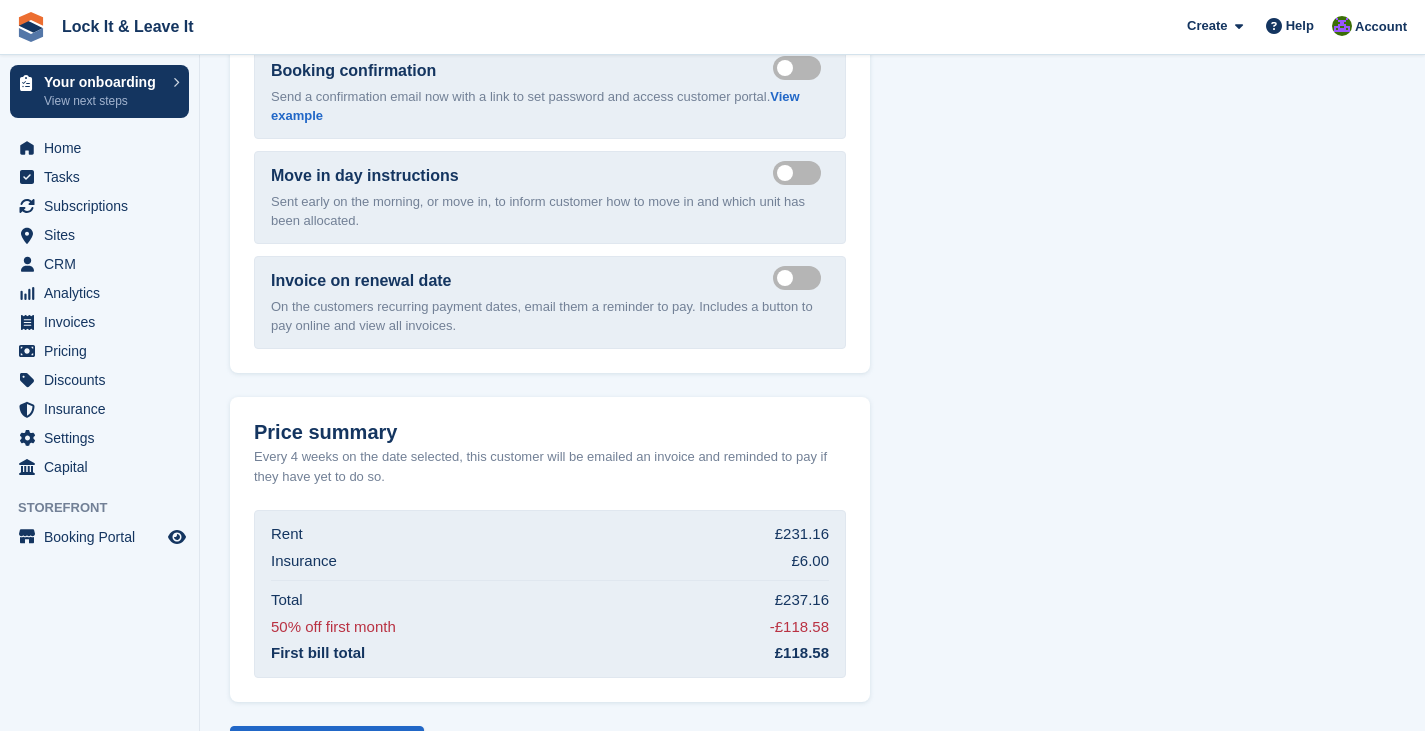 scroll, scrollTop: 3030, scrollLeft: 0, axis: vertical 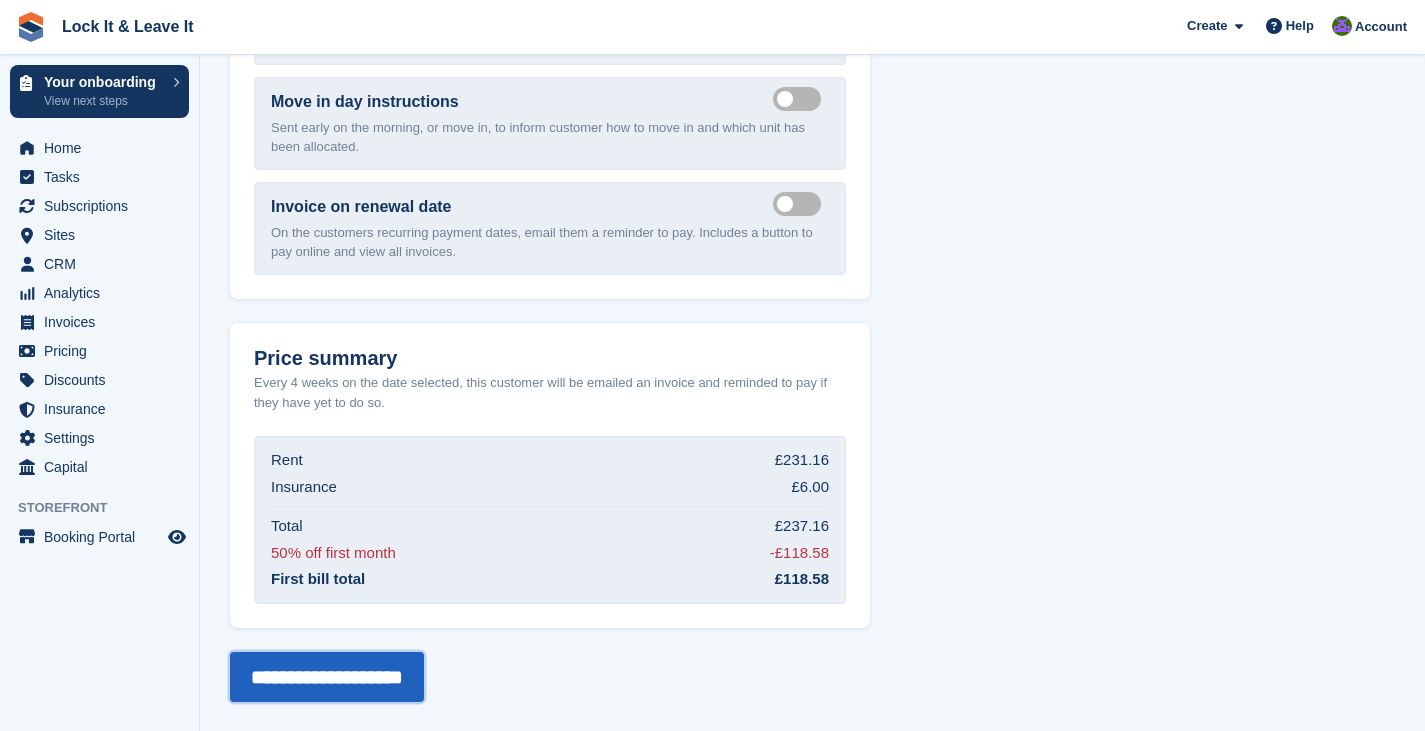 click on "**********" at bounding box center (327, 677) 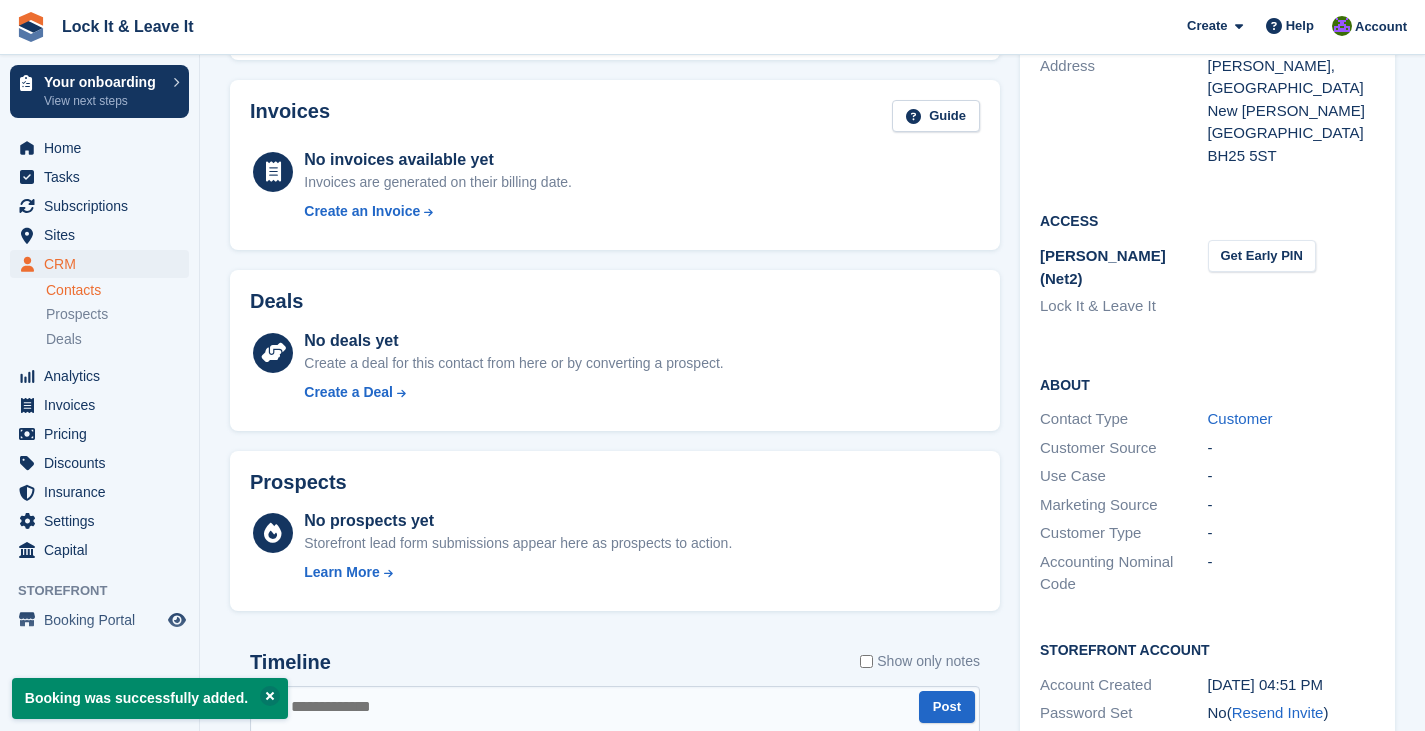 scroll, scrollTop: 809, scrollLeft: 0, axis: vertical 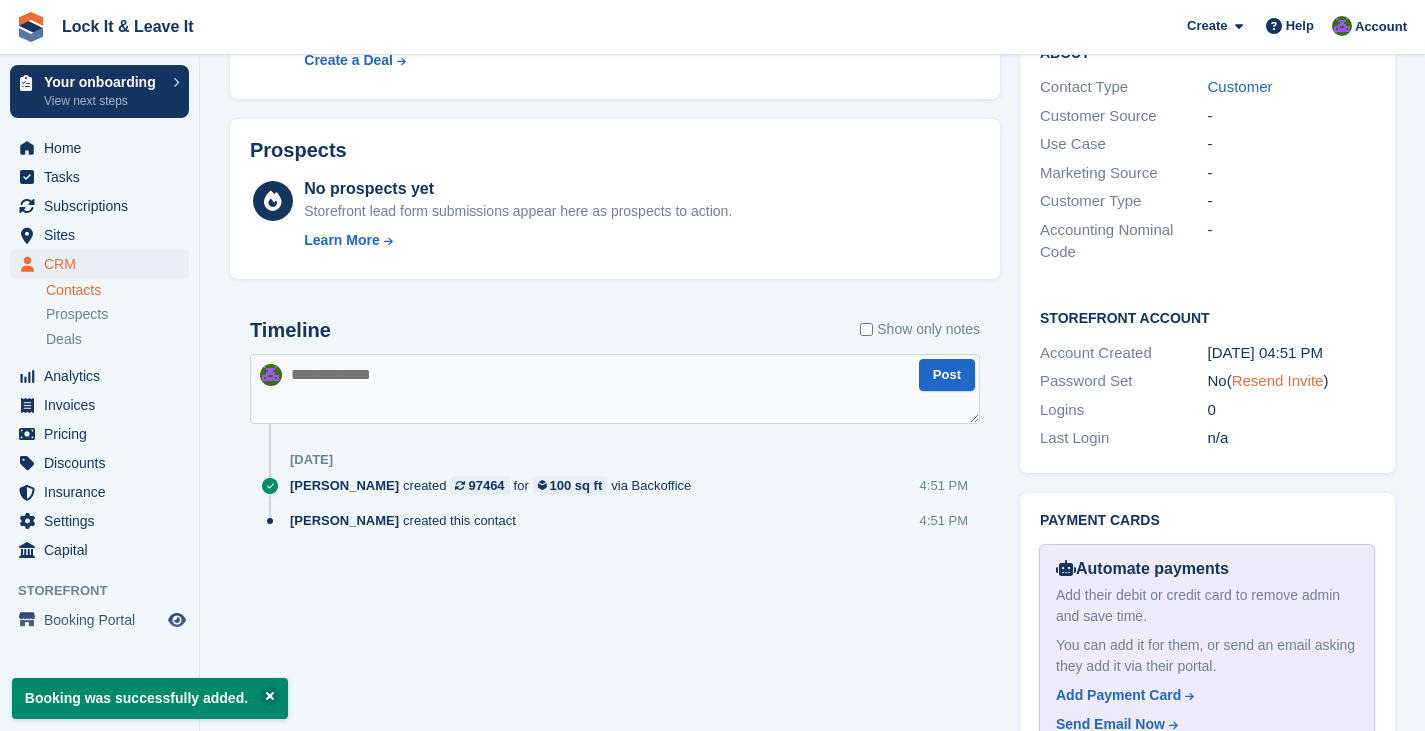 click on "Resend Invite" at bounding box center (1278, 380) 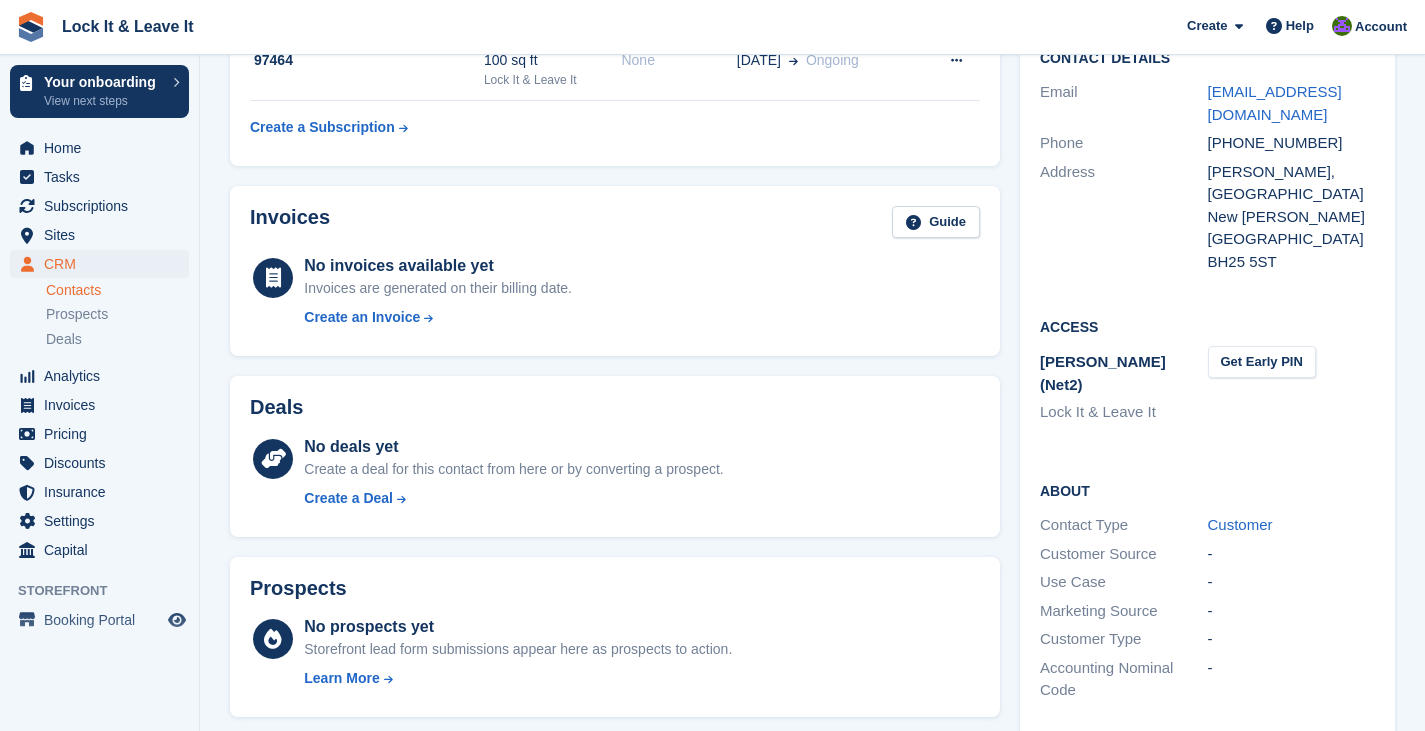 scroll, scrollTop: 374, scrollLeft: 0, axis: vertical 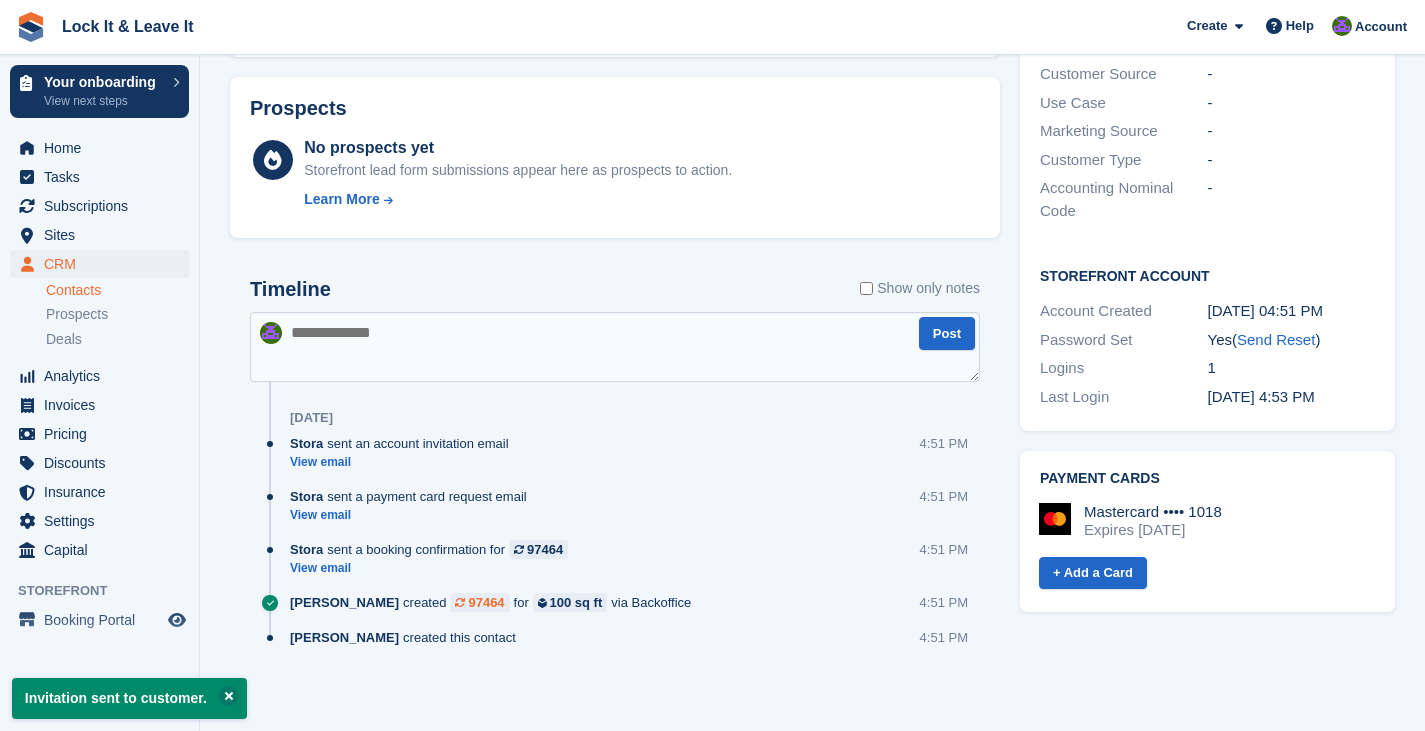 click on "97464" at bounding box center [486, 602] 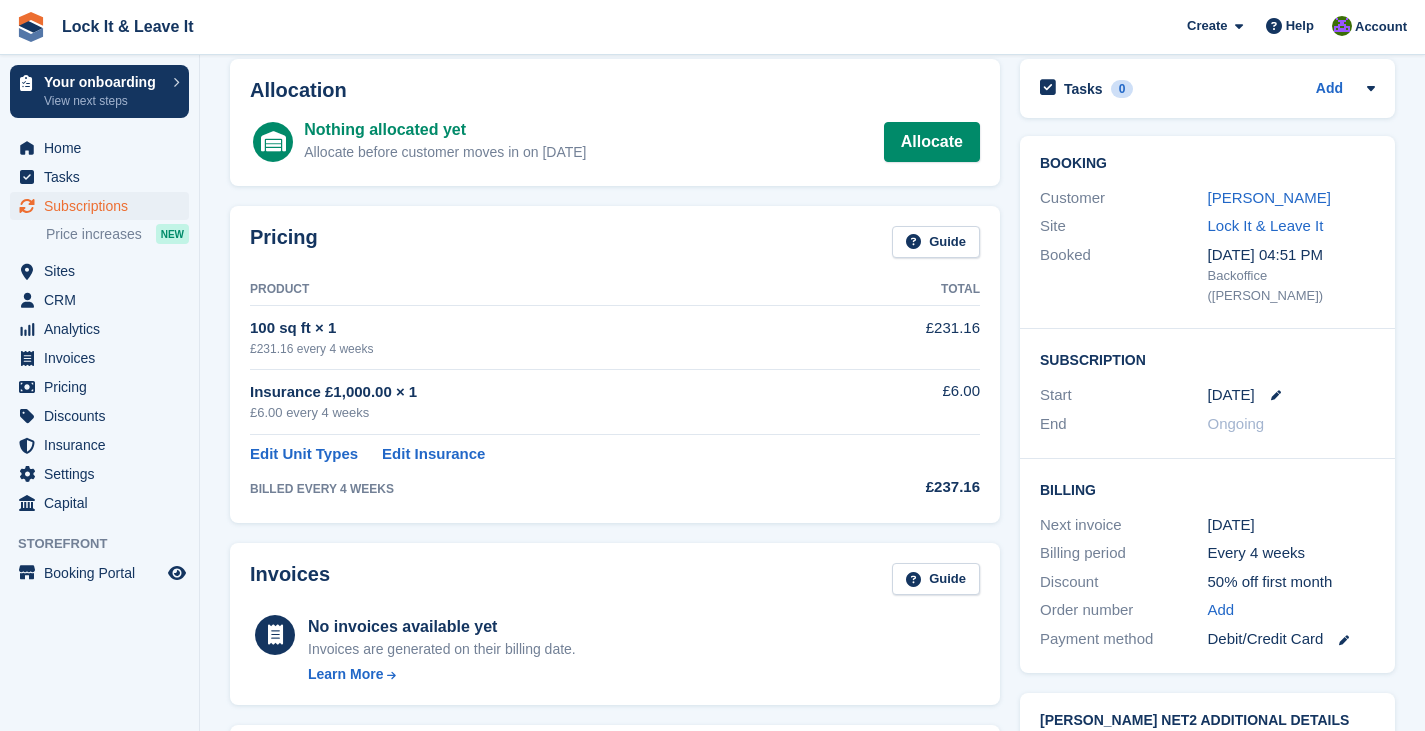 scroll, scrollTop: 0, scrollLeft: 0, axis: both 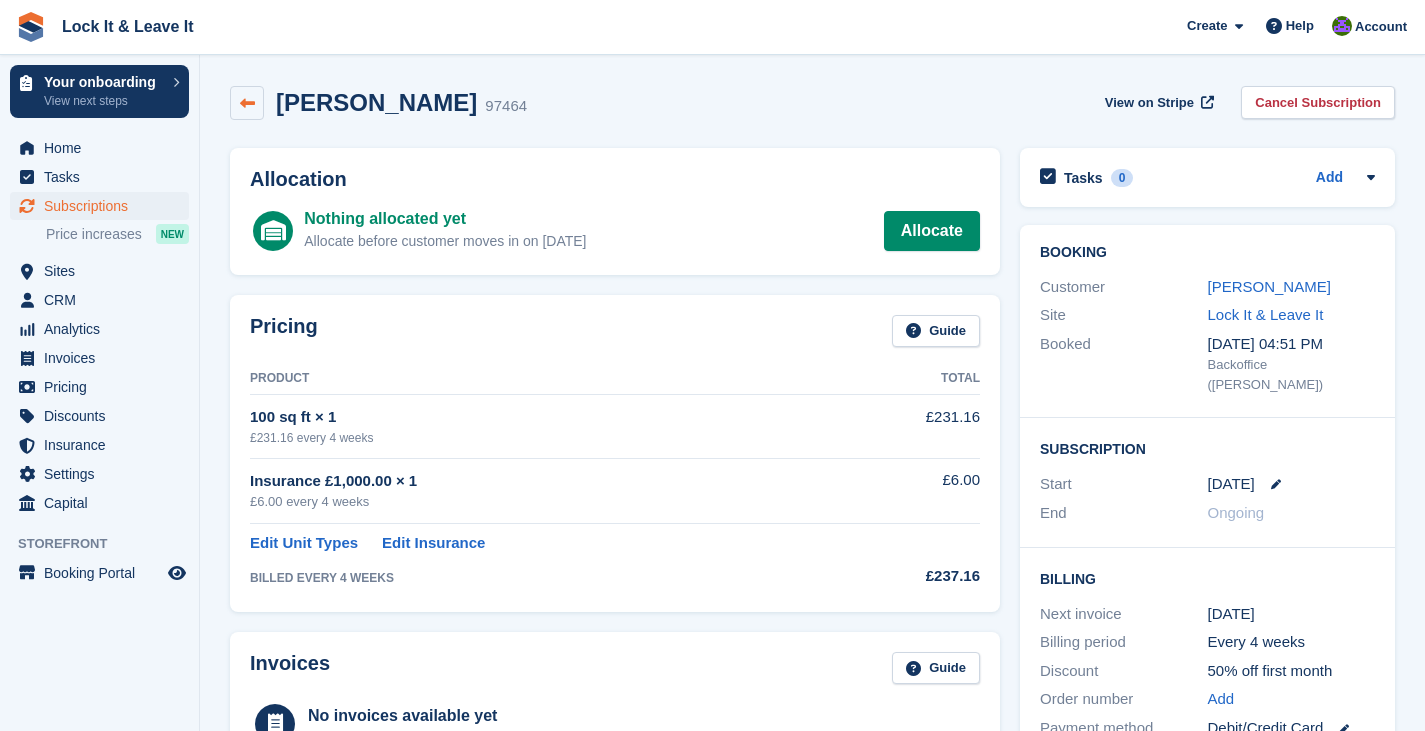 click at bounding box center (247, 103) 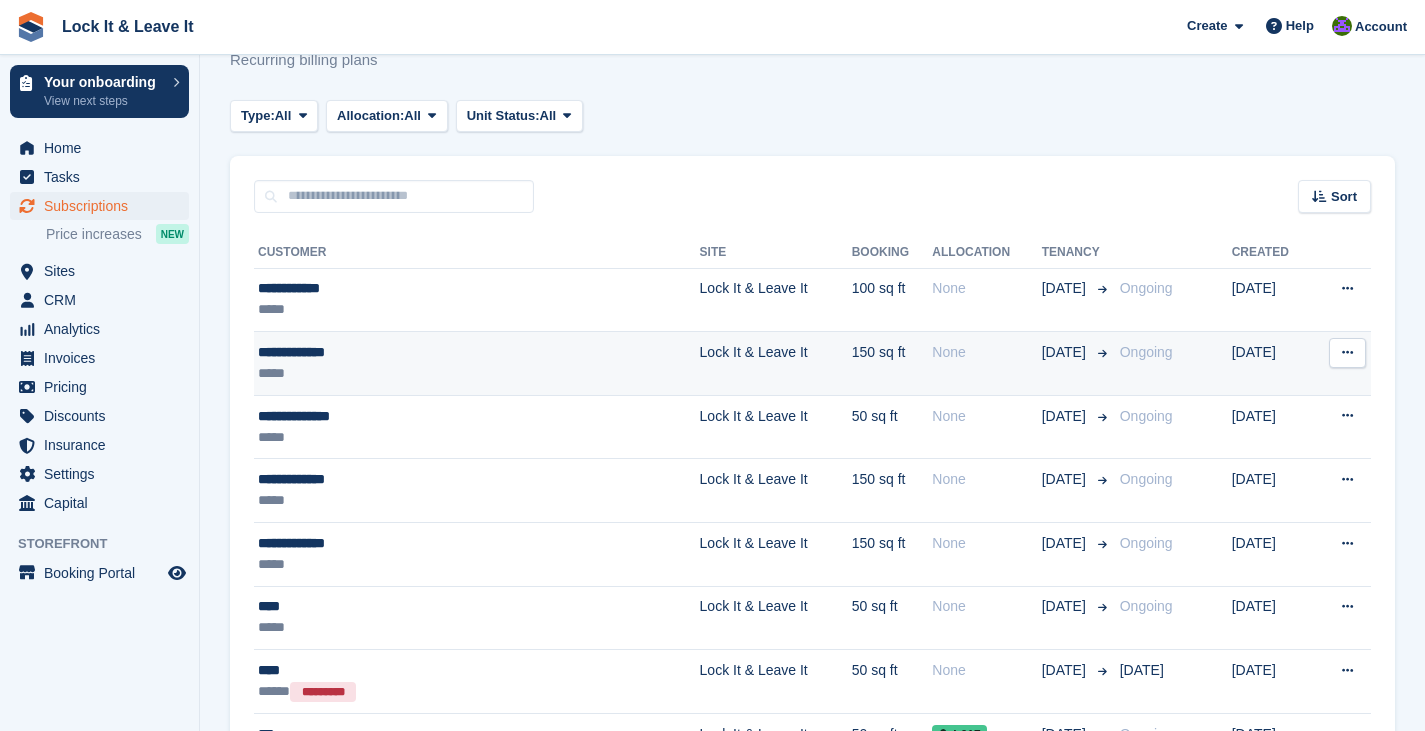scroll, scrollTop: 68, scrollLeft: 0, axis: vertical 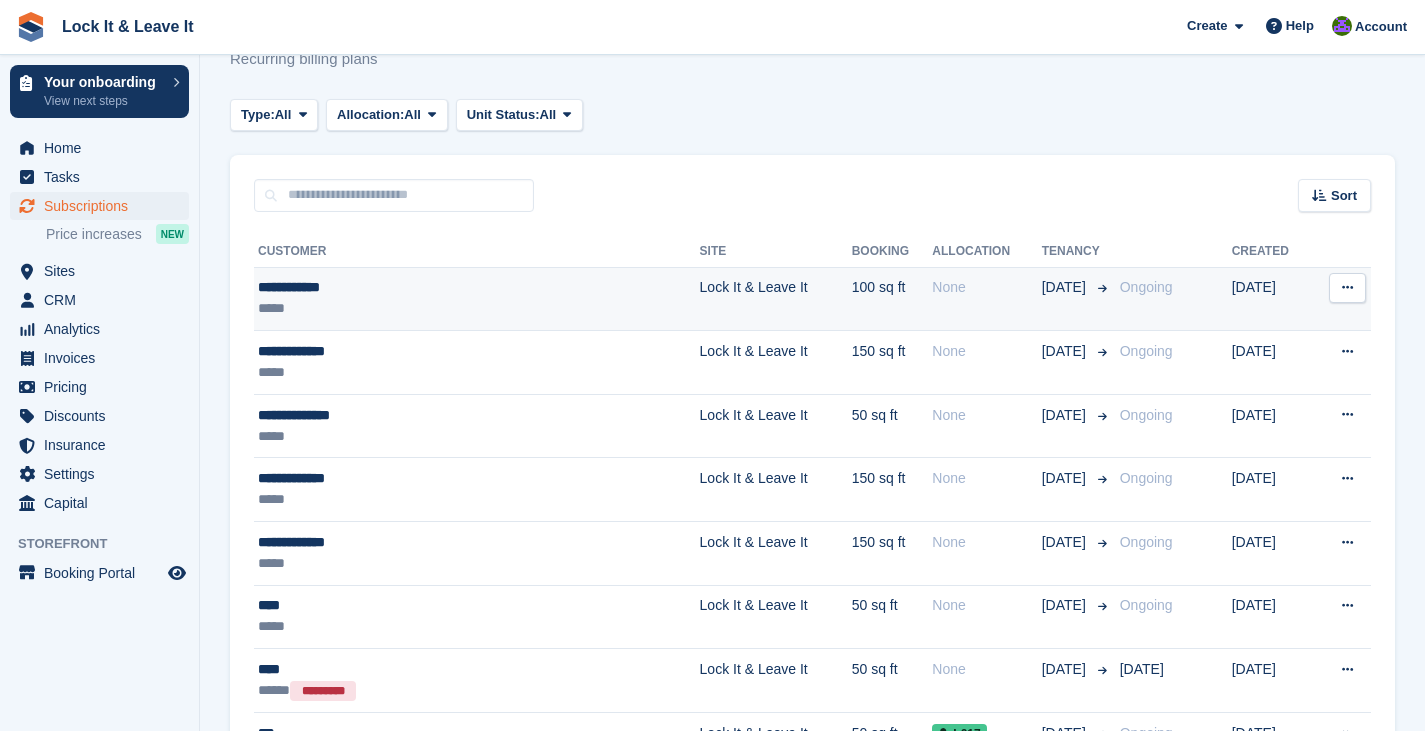 click on "*****" at bounding box center (414, 308) 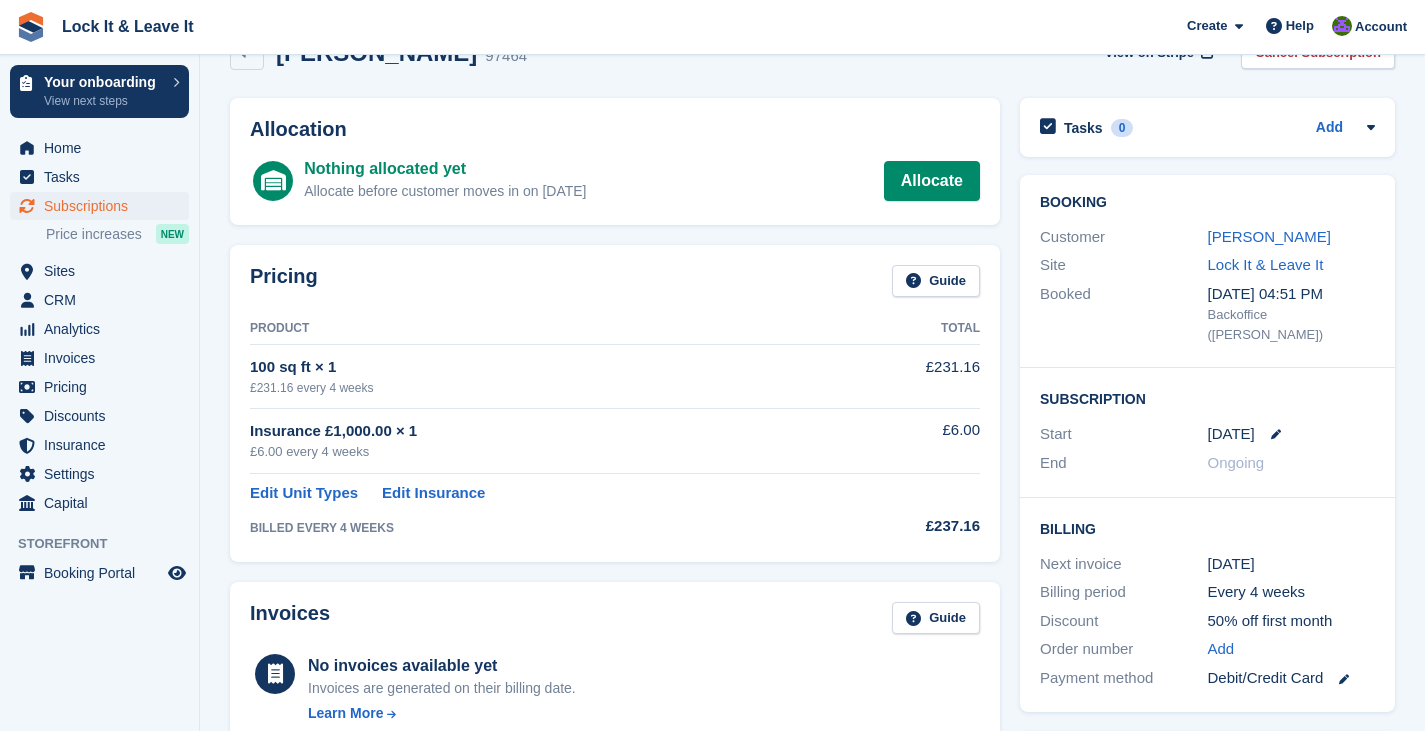 scroll, scrollTop: 0, scrollLeft: 0, axis: both 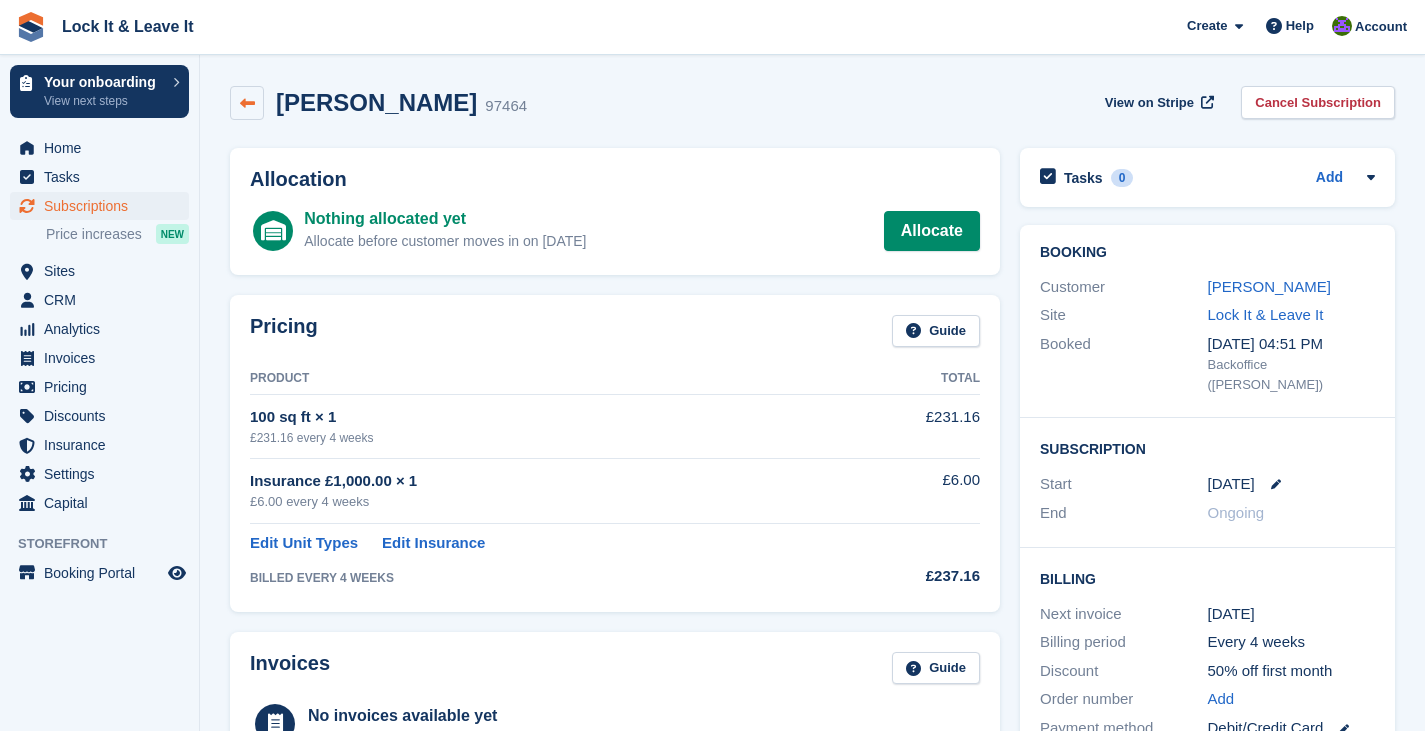 click at bounding box center [247, 103] 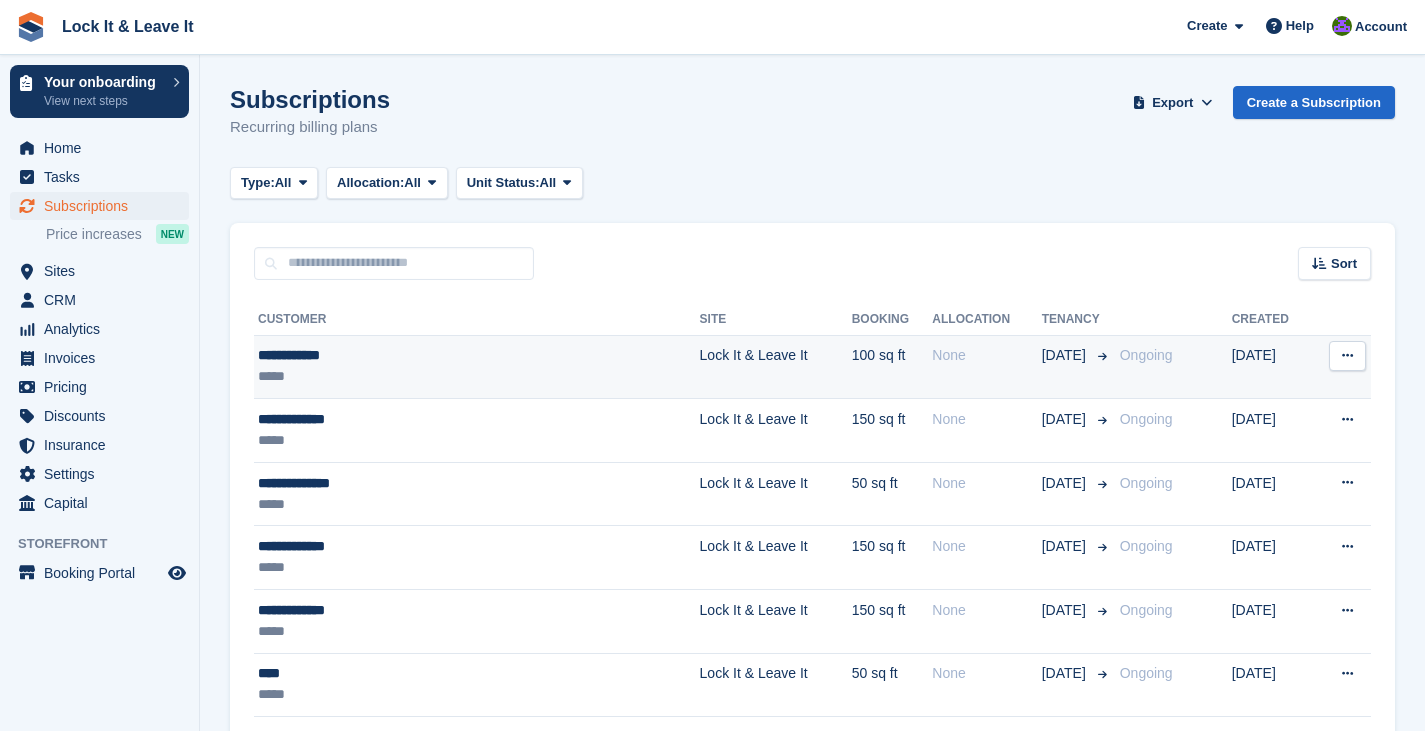 click at bounding box center (1347, 356) 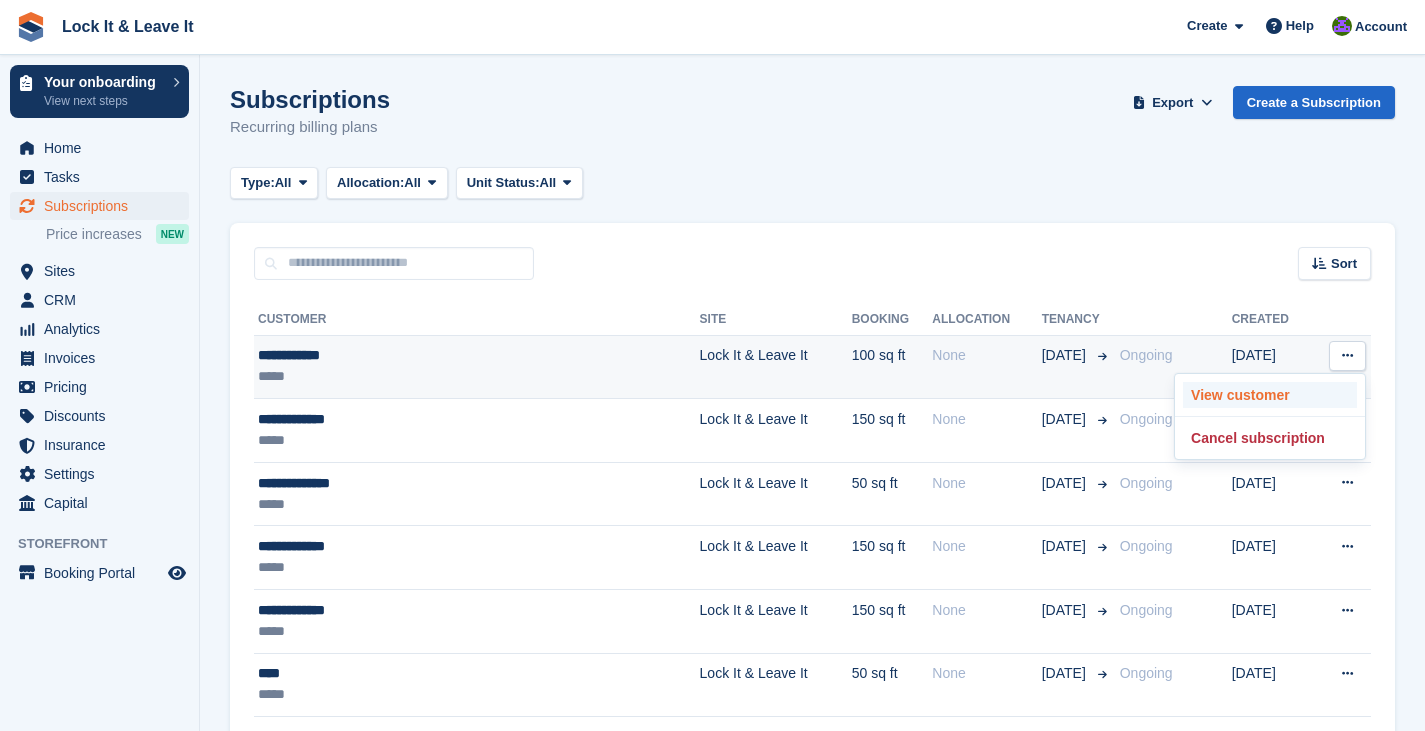 click on "View customer" at bounding box center [1270, 395] 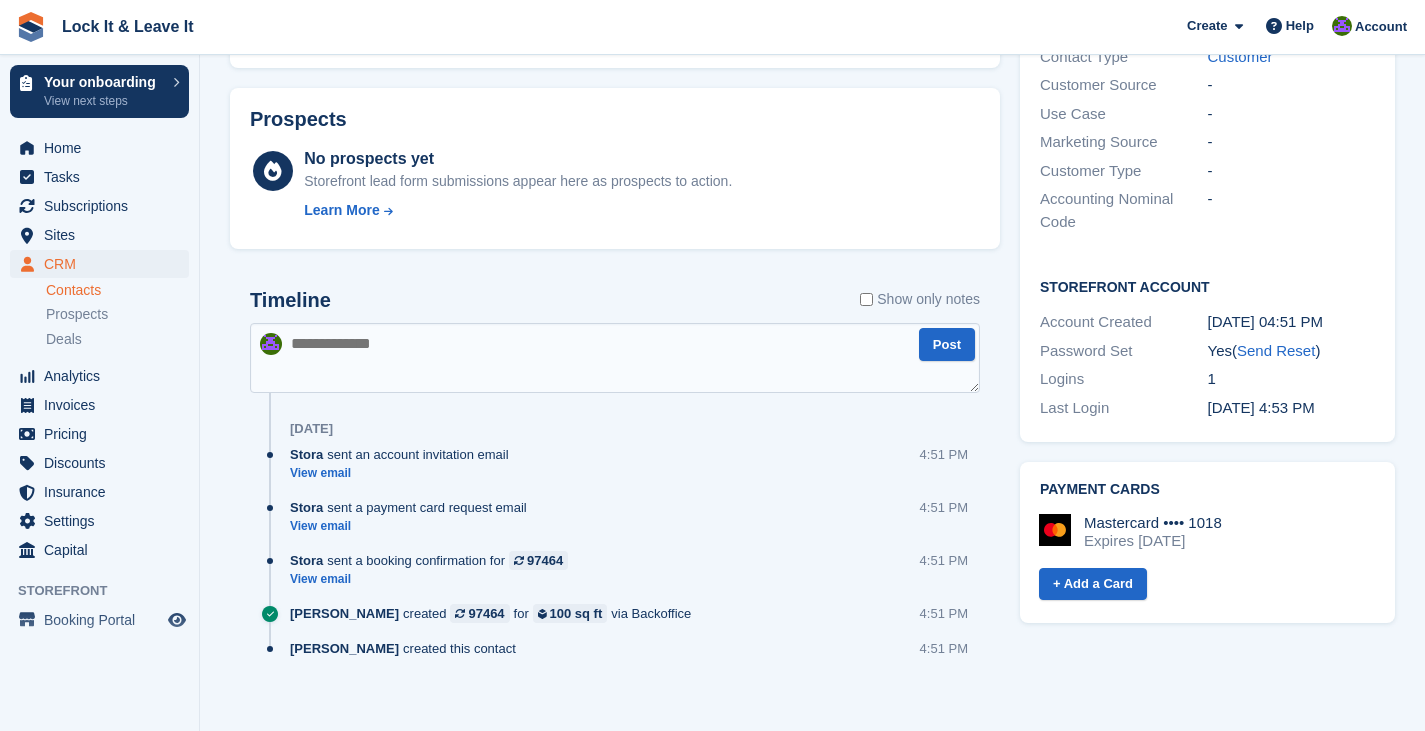 scroll, scrollTop: 842, scrollLeft: 0, axis: vertical 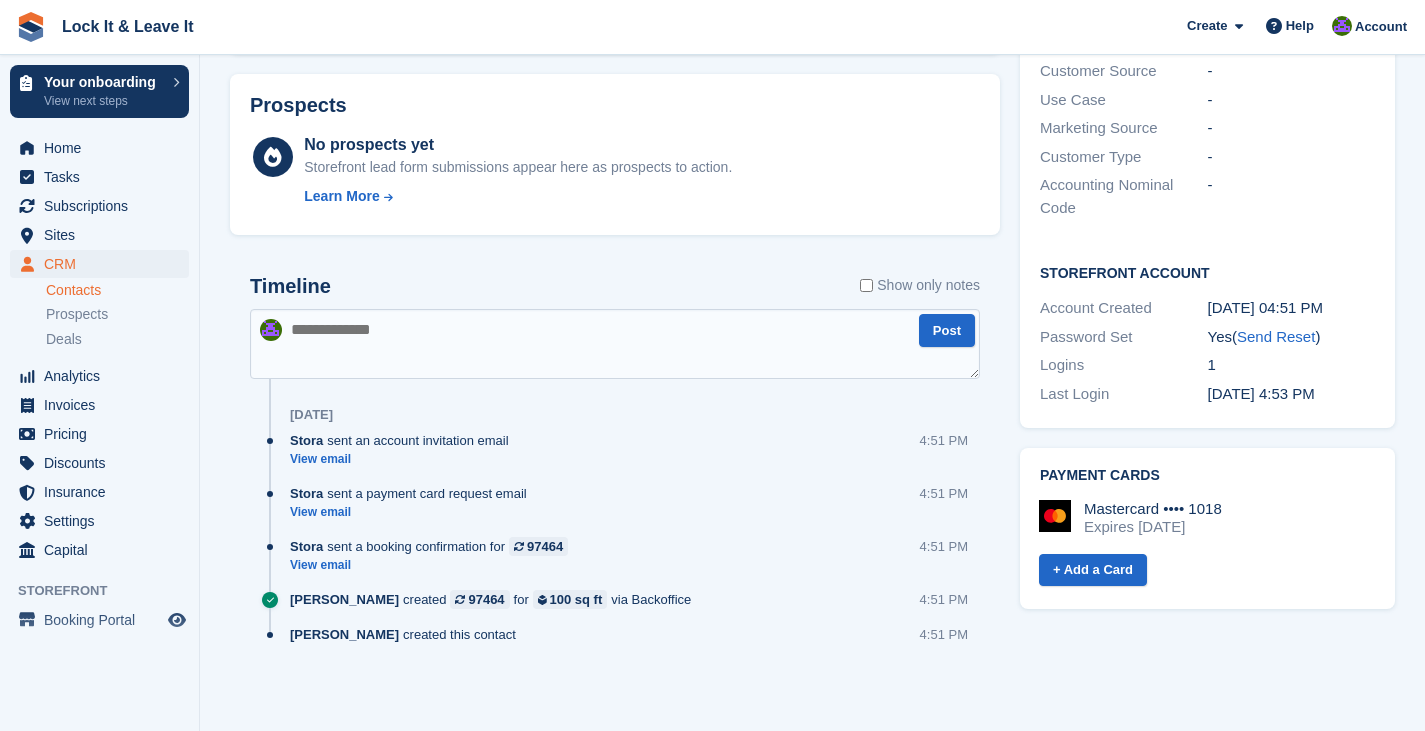 click on "Mastercard •••• 1018
Expires October 2027" at bounding box center [1130, 518] 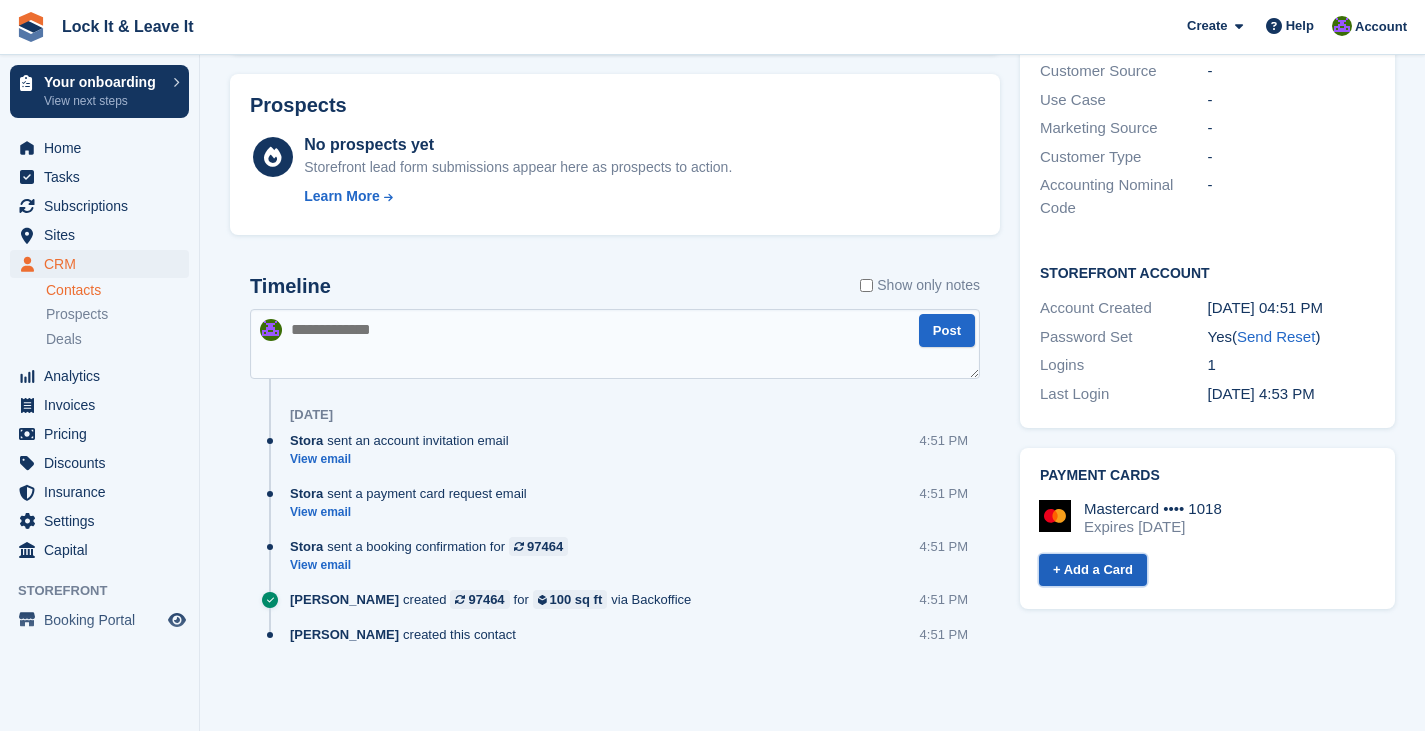 click on "+ Add a Card" at bounding box center (1093, 570) 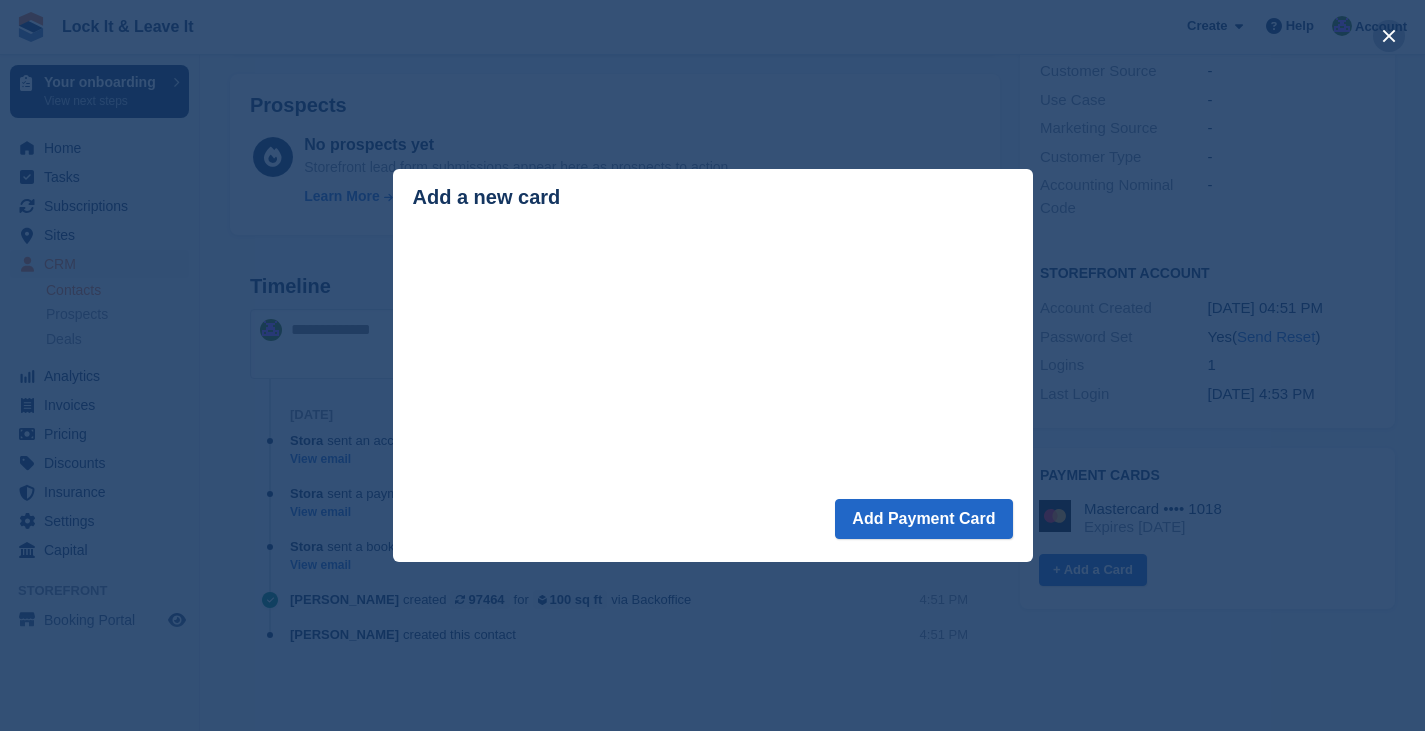 click at bounding box center (1389, 36) 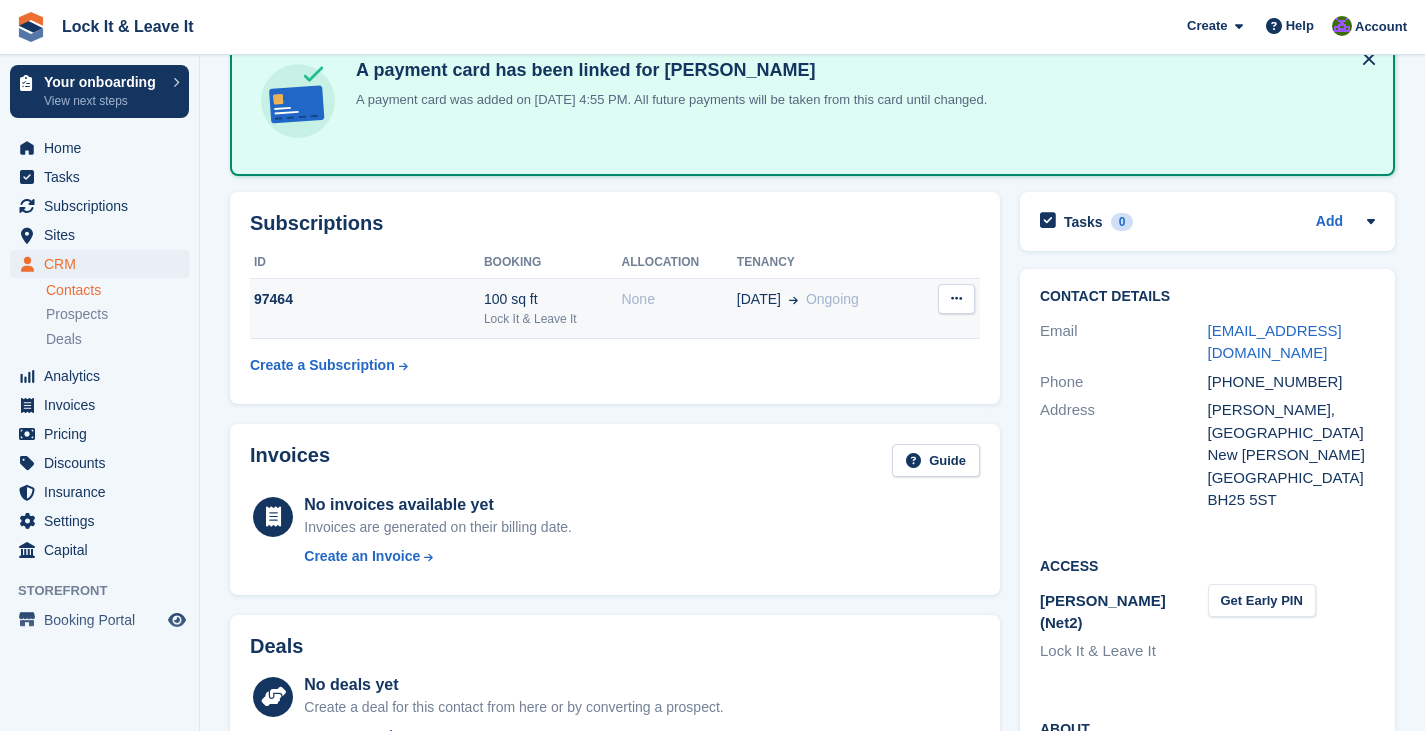 scroll, scrollTop: 0, scrollLeft: 0, axis: both 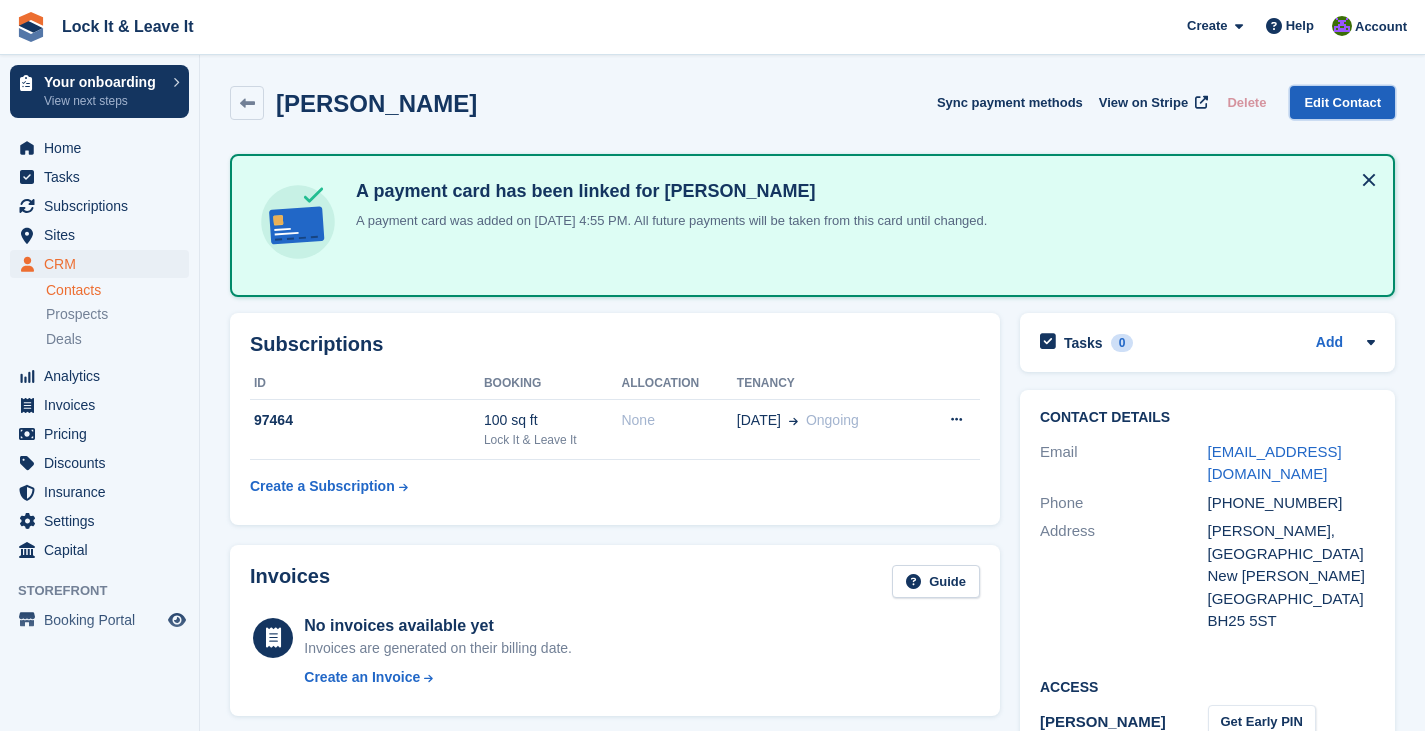 click on "Edit Contact" at bounding box center (1342, 102) 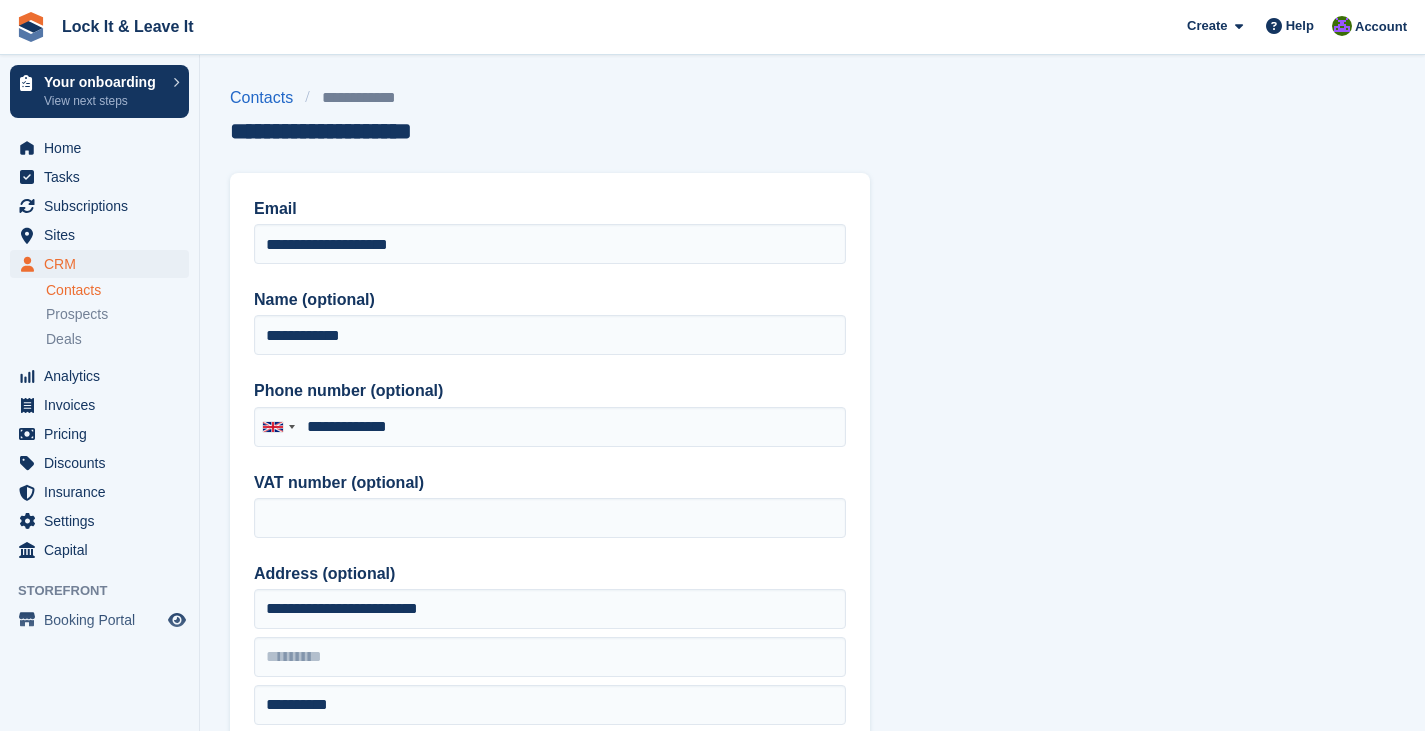 type on "**********" 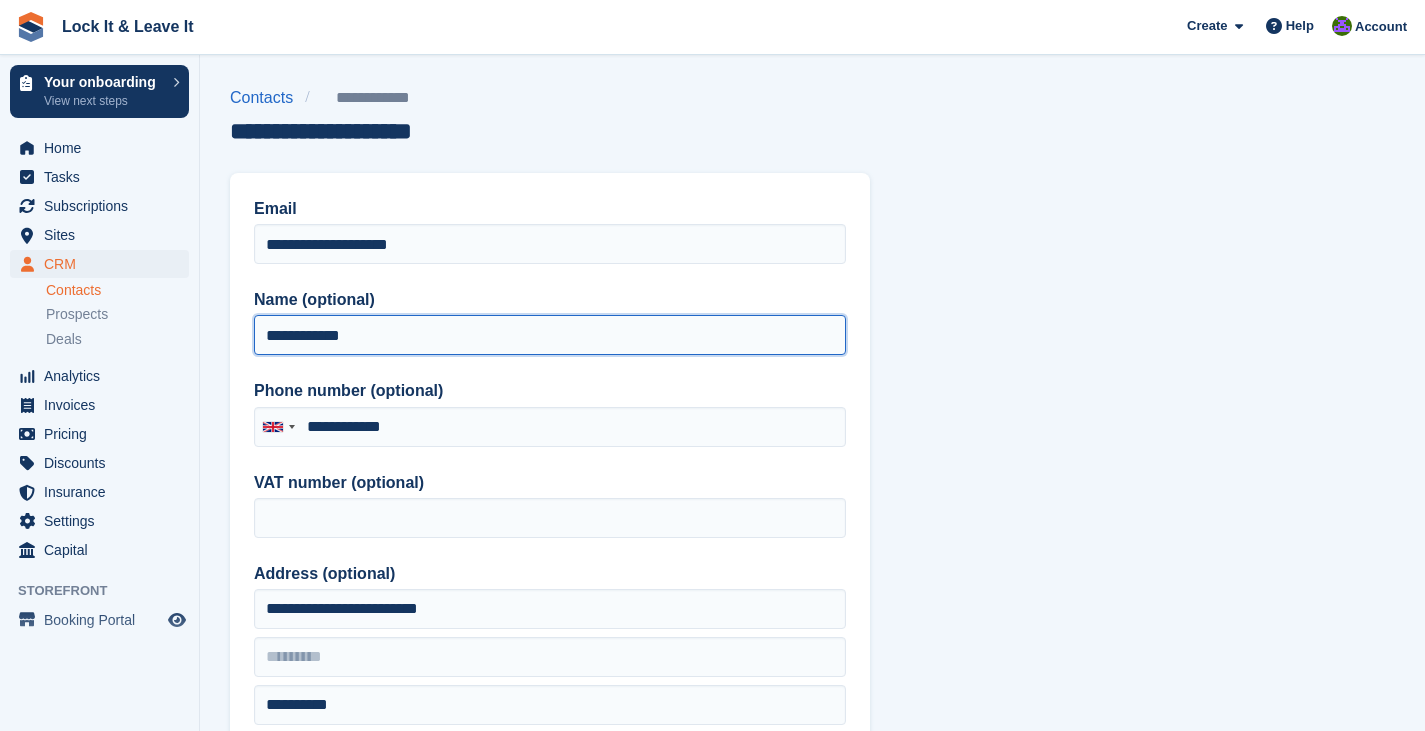 drag, startPoint x: 403, startPoint y: 348, endPoint x: 152, endPoint y: 357, distance: 251.1613 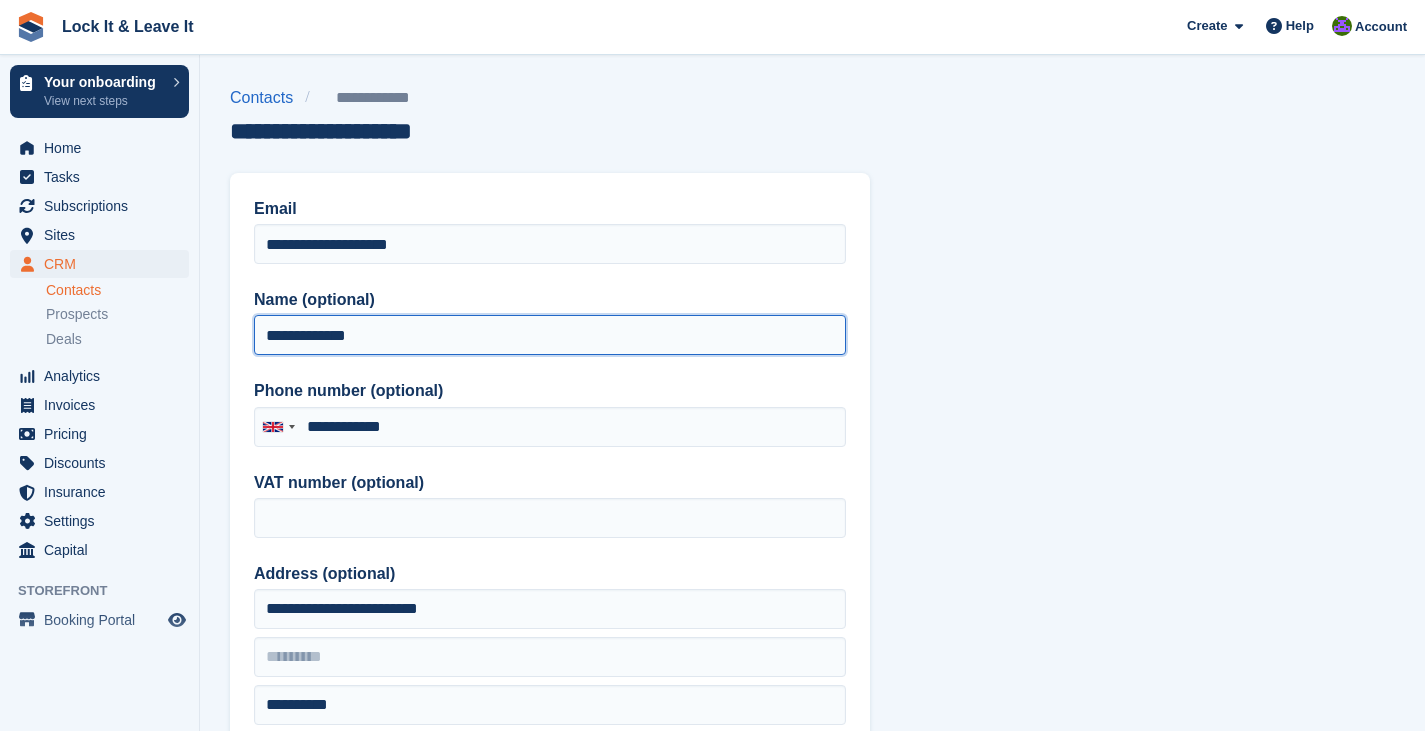 drag, startPoint x: 390, startPoint y: 341, endPoint x: 201, endPoint y: 346, distance: 189.06613 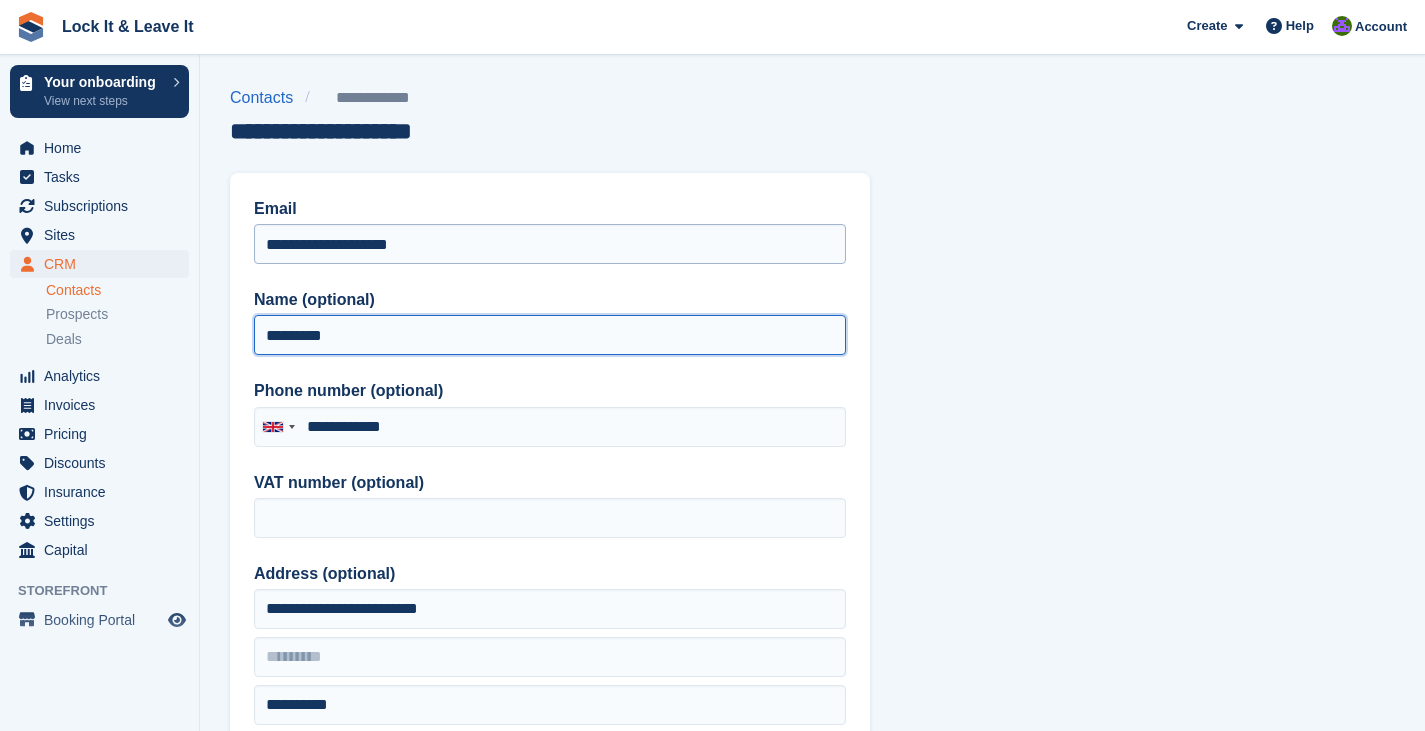 type on "*********" 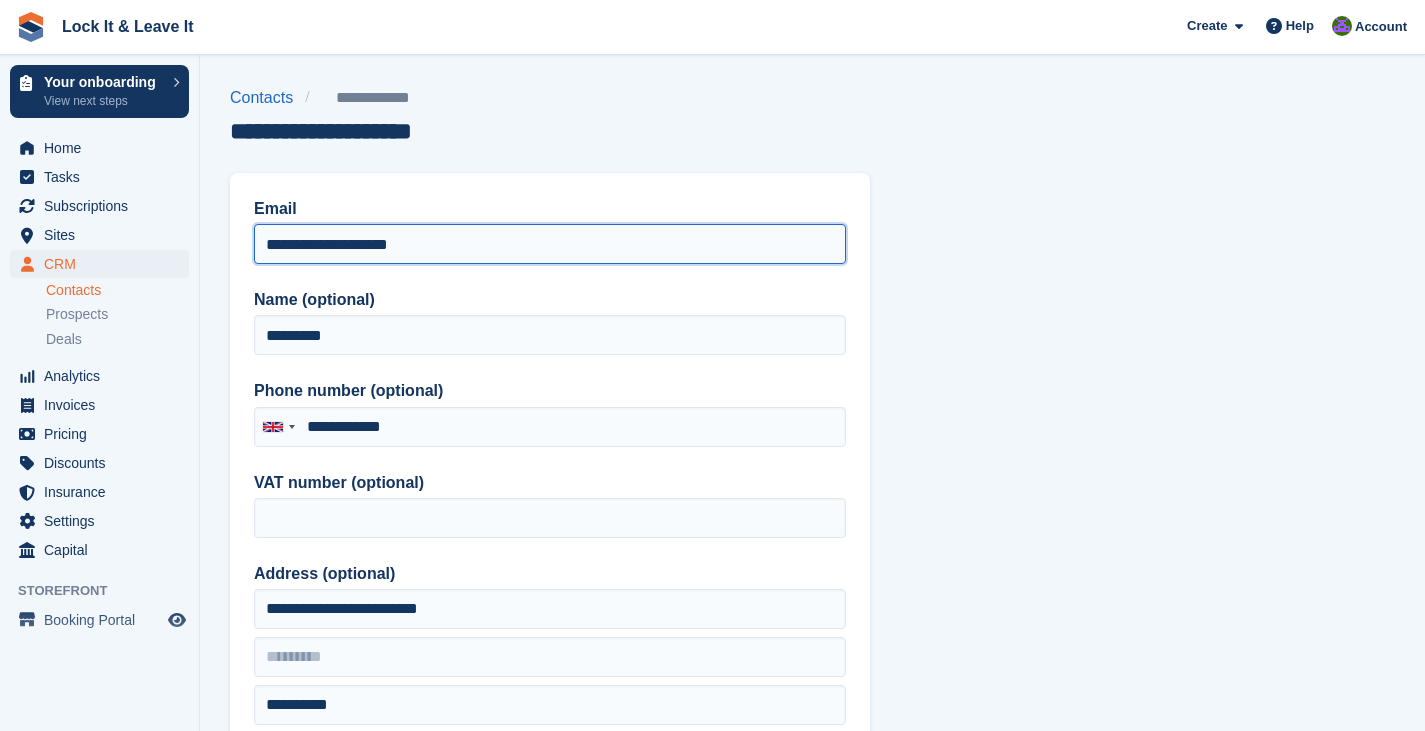 click on "**********" at bounding box center [550, 244] 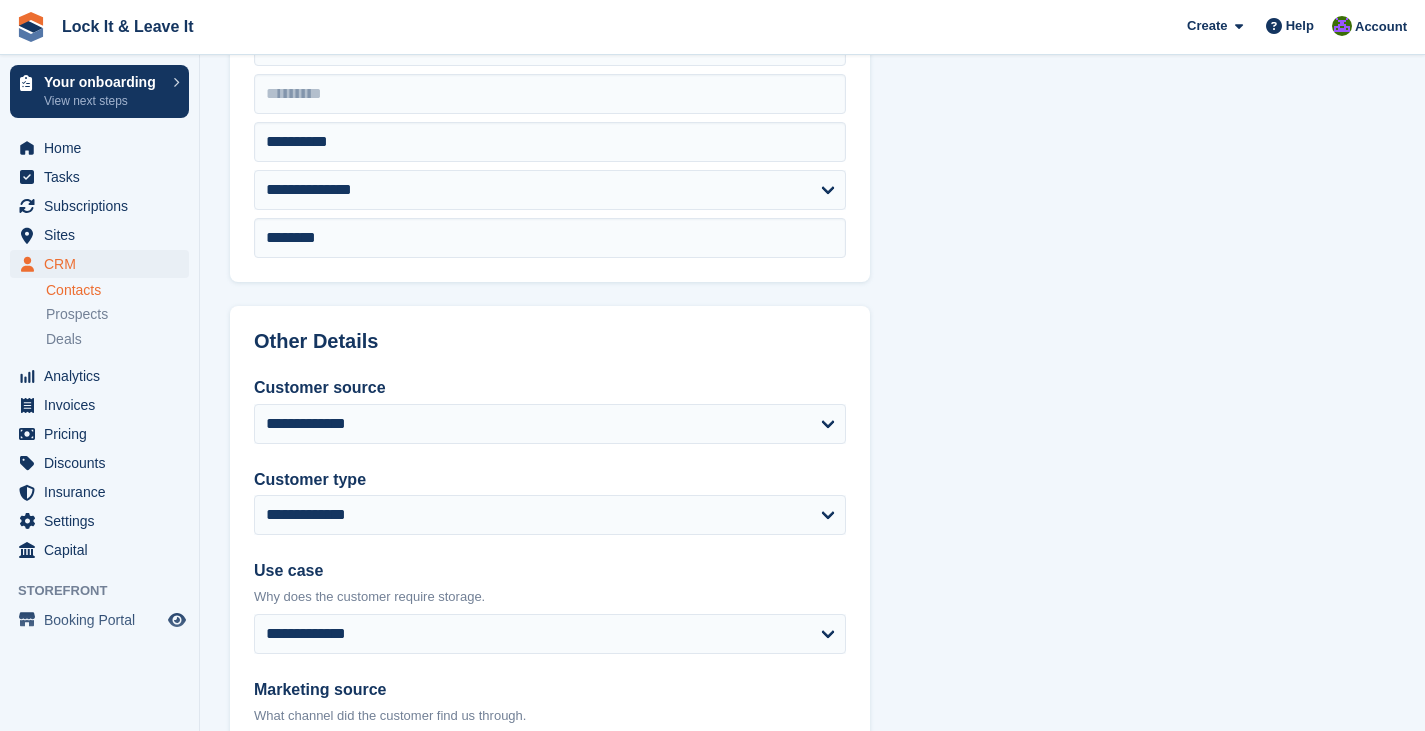 scroll, scrollTop: 972, scrollLeft: 0, axis: vertical 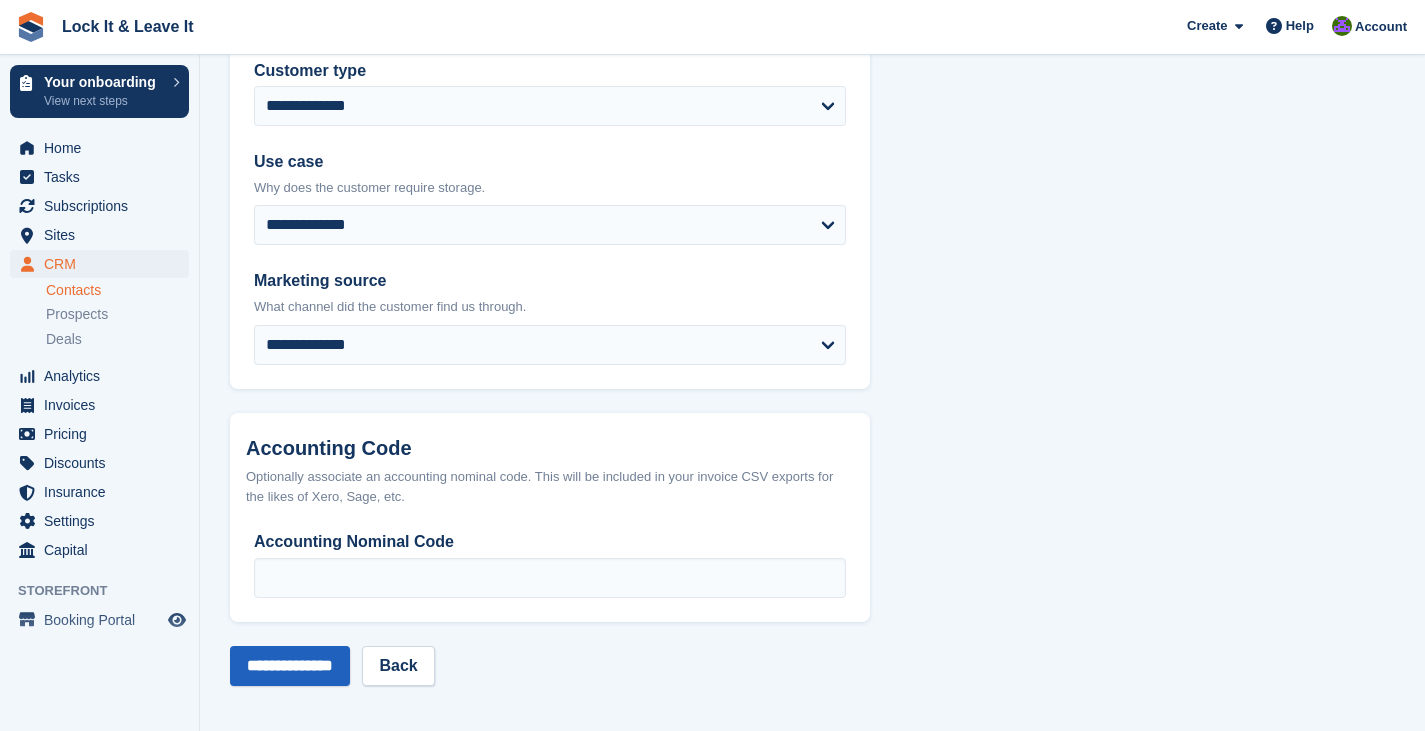 type on "**********" 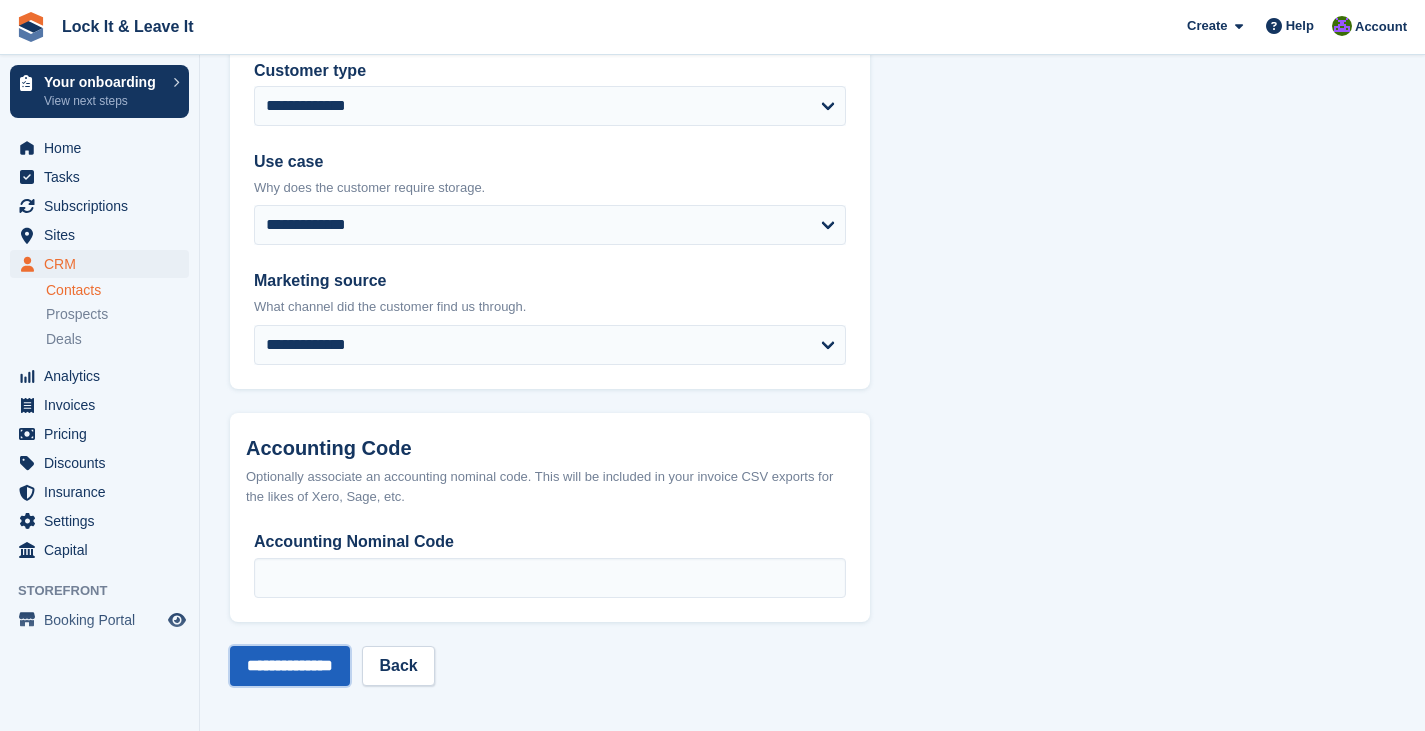 click on "**********" at bounding box center (290, 666) 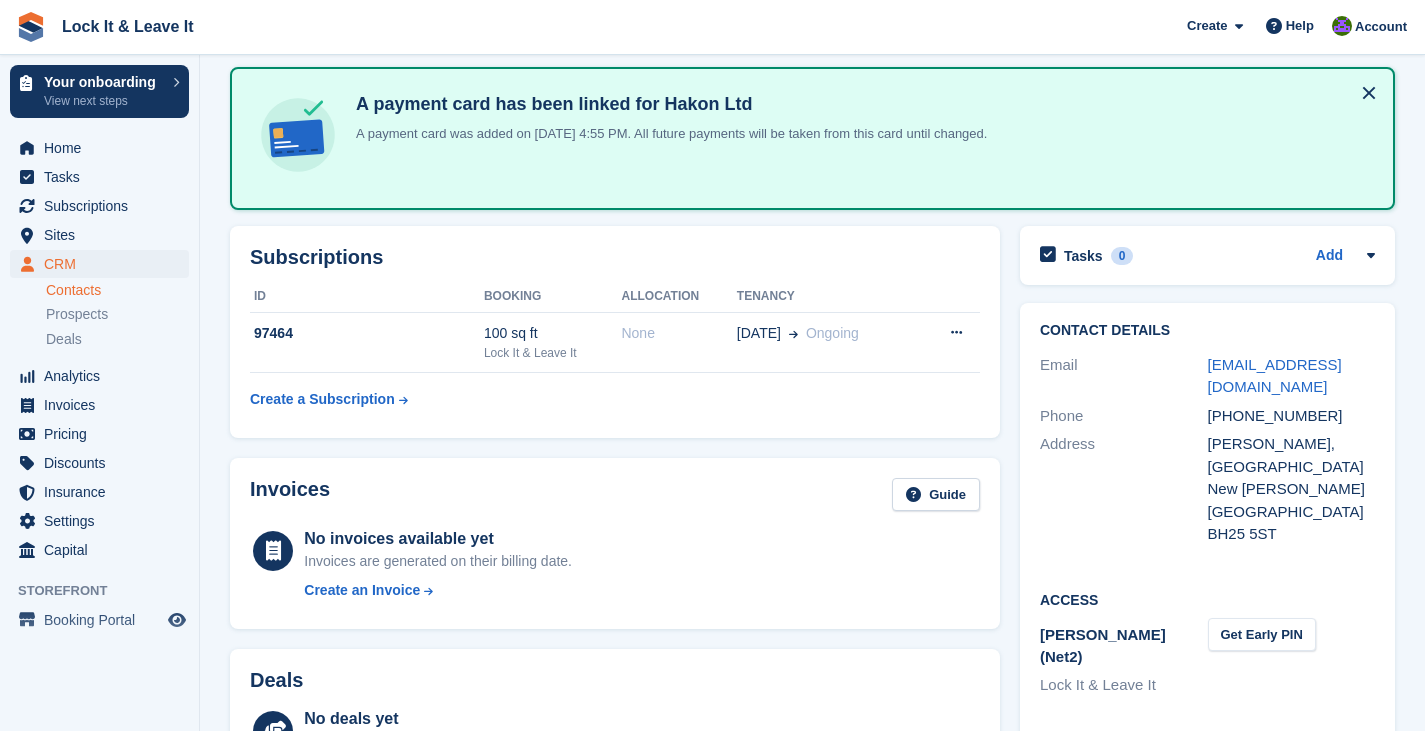 scroll, scrollTop: 0, scrollLeft: 0, axis: both 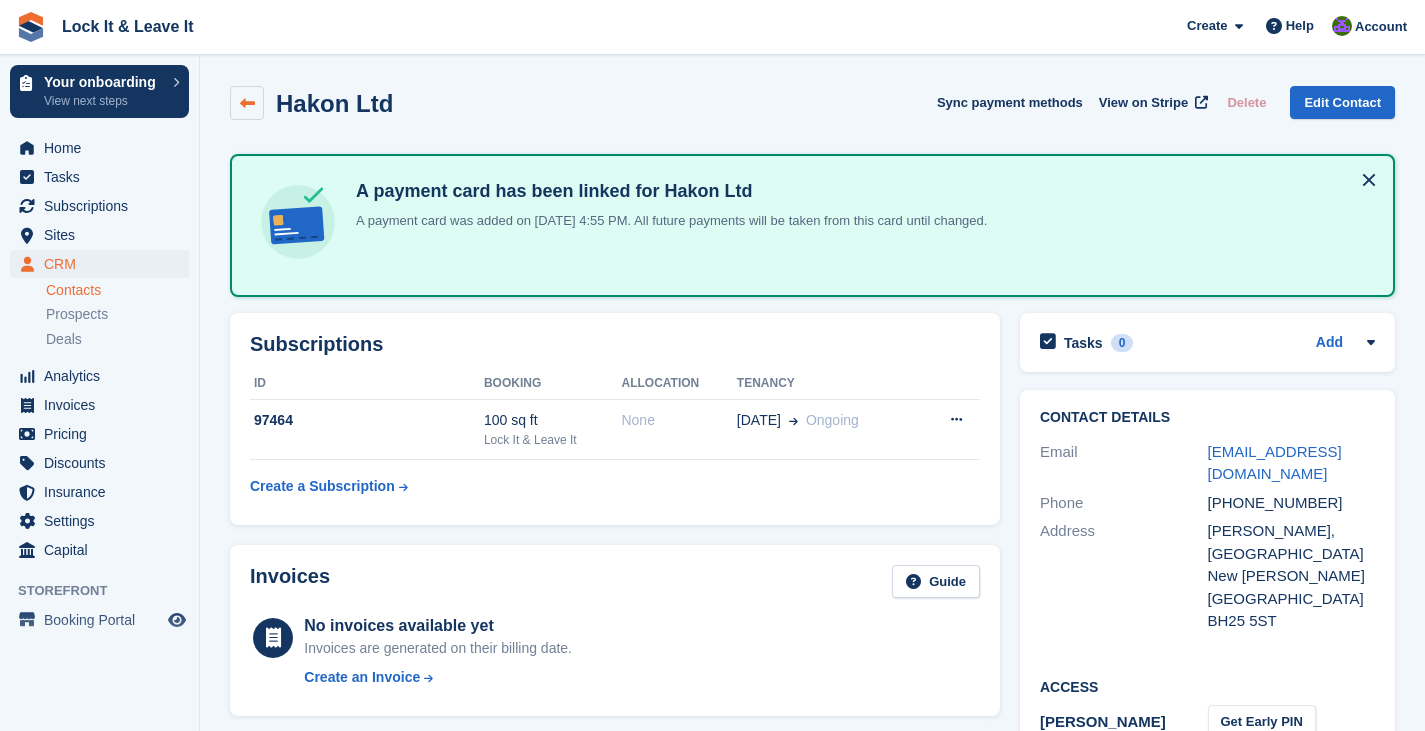 click at bounding box center [247, 103] 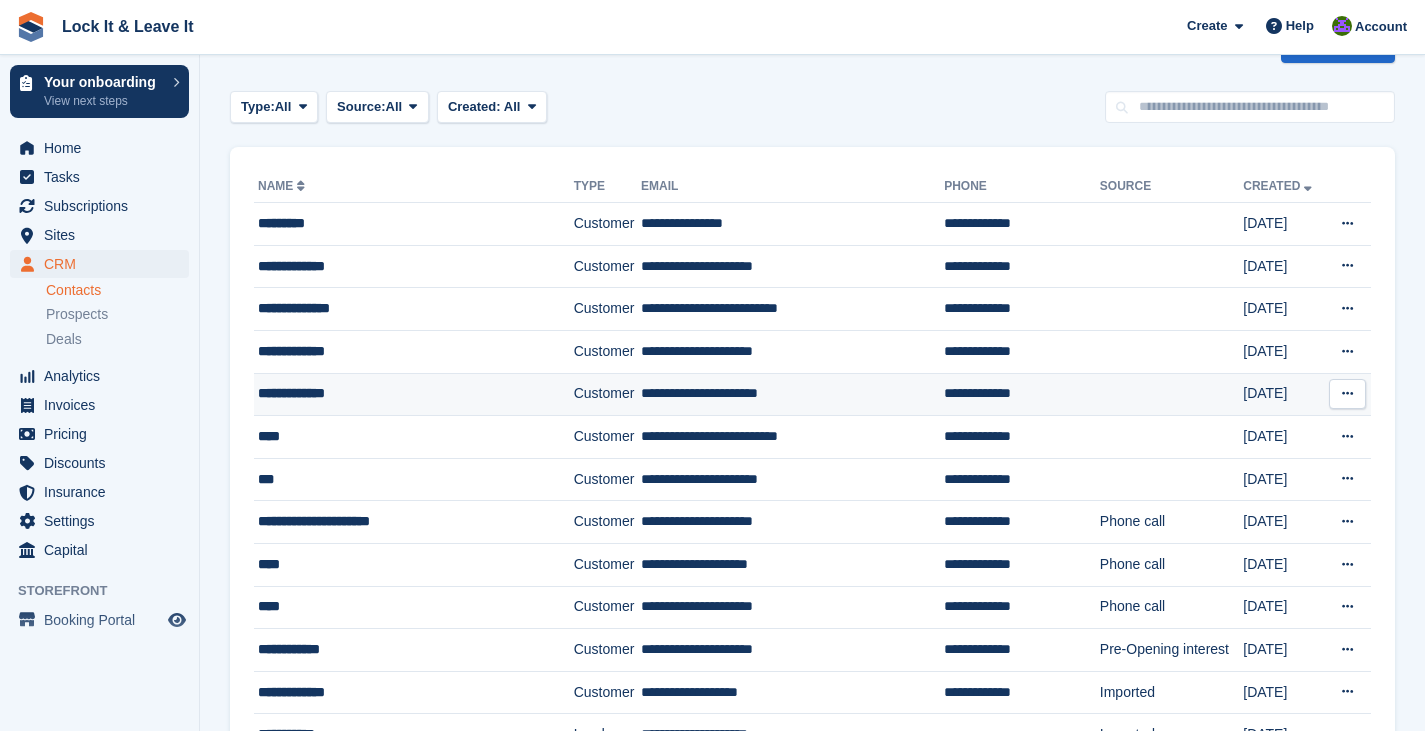 scroll, scrollTop: 0, scrollLeft: 0, axis: both 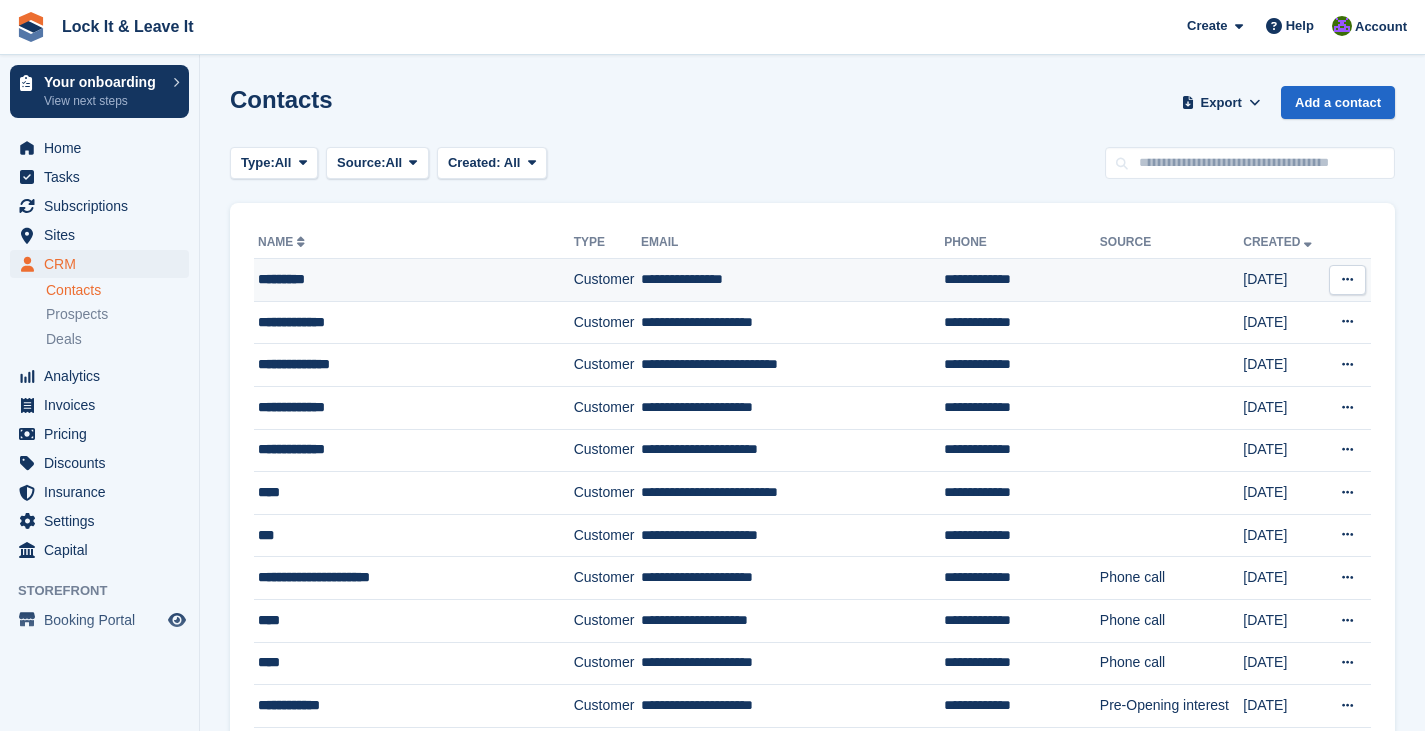 click on "Customer" at bounding box center [607, 280] 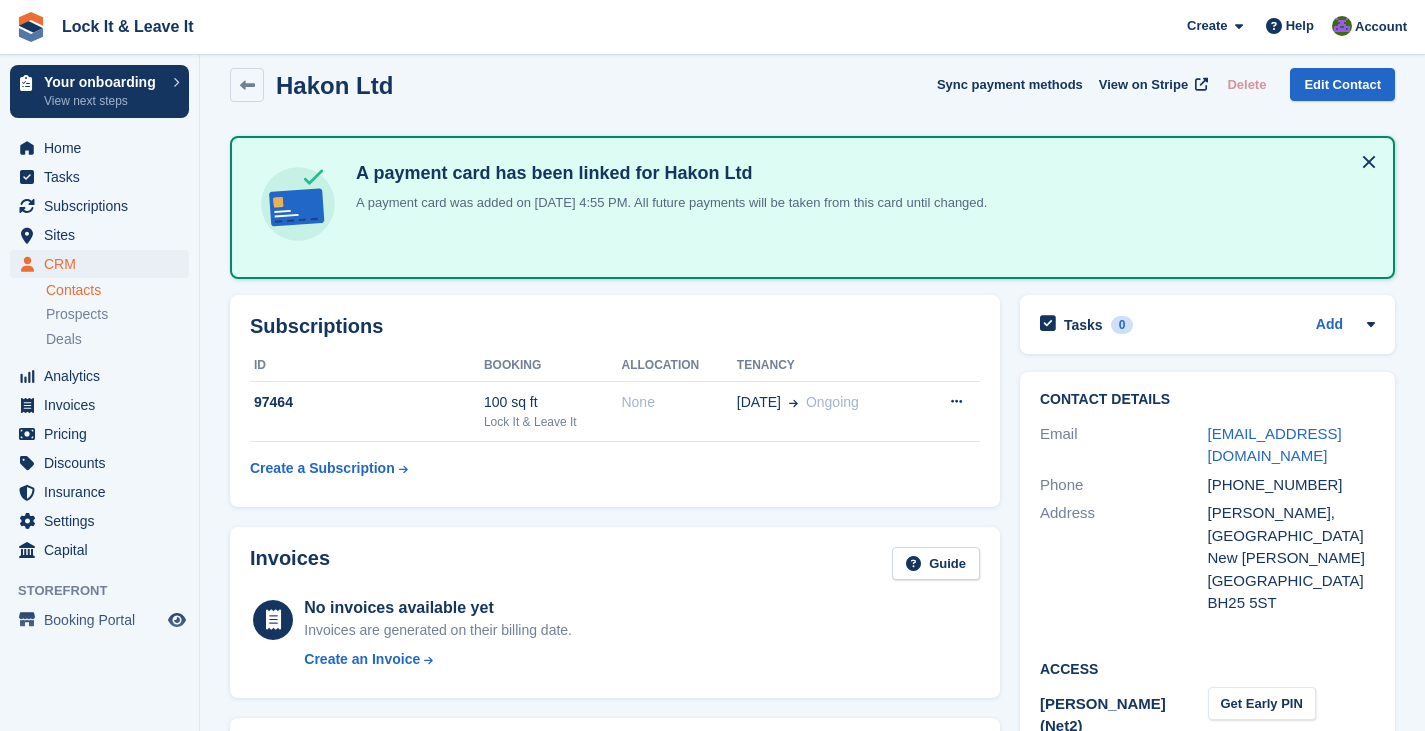 scroll, scrollTop: 0, scrollLeft: 0, axis: both 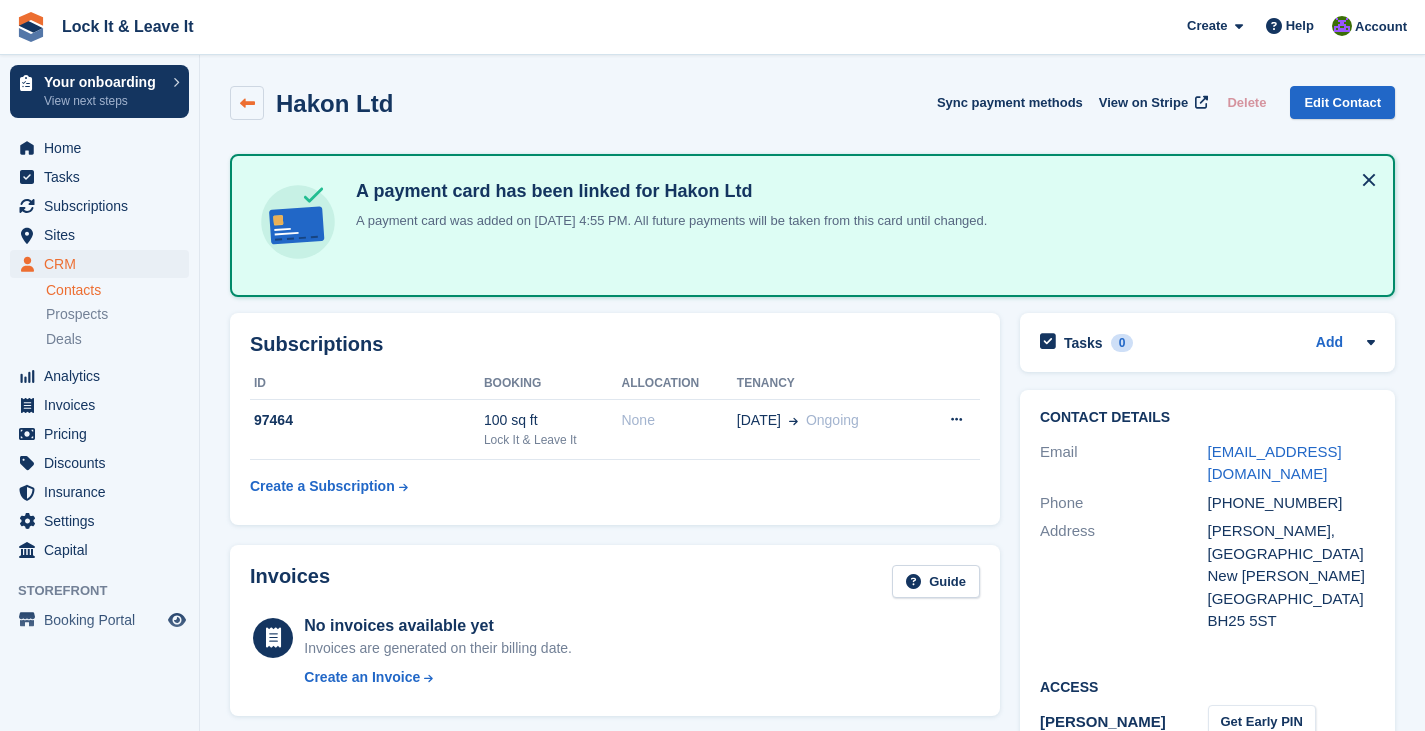 click at bounding box center (247, 103) 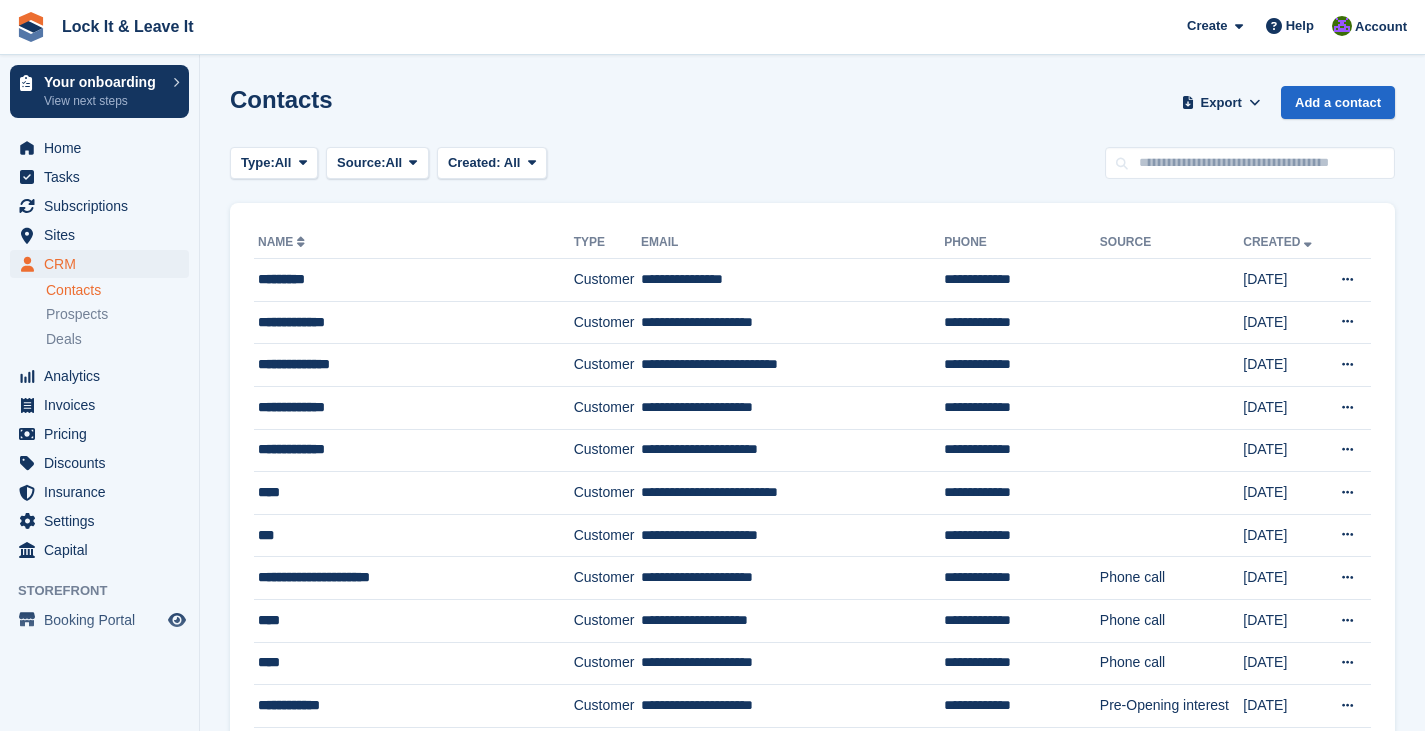 click on "Contacts
Export
Export Contacts
Export a CSV of all Contacts which match the current filters.
Please allow time for large exports.
Start Export
Add a contact" at bounding box center [812, 114] 